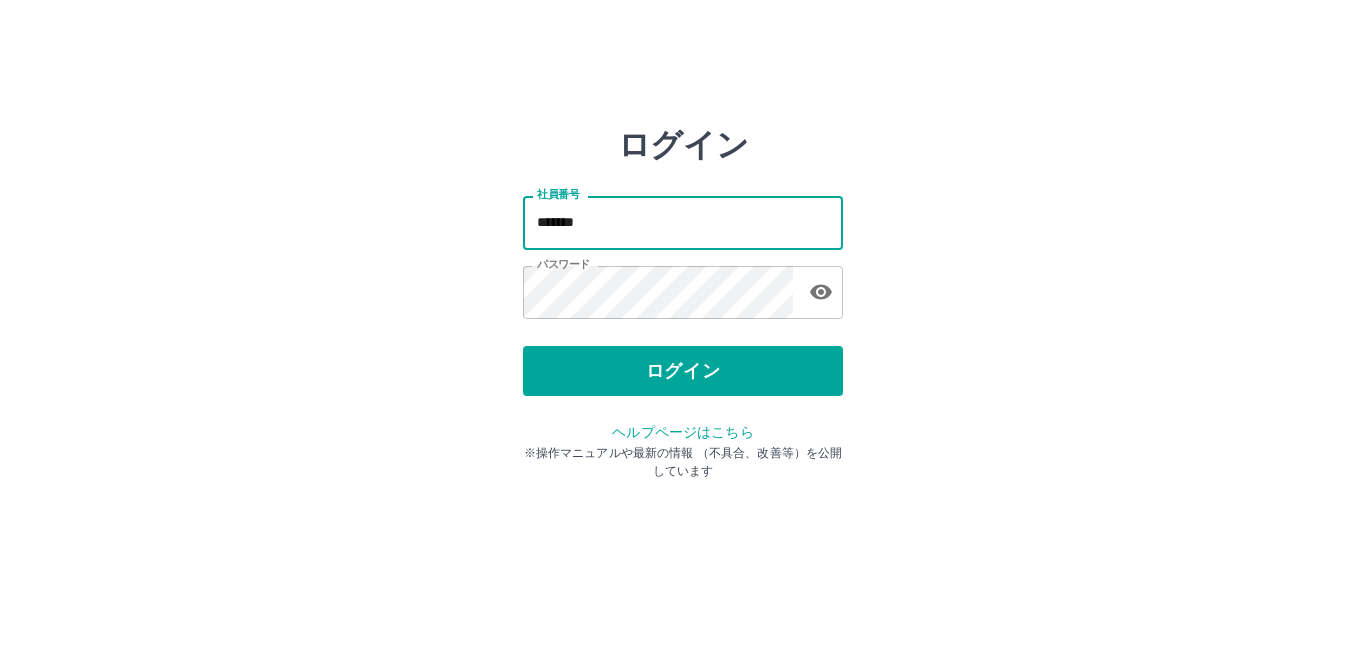 scroll, scrollTop: 0, scrollLeft: 0, axis: both 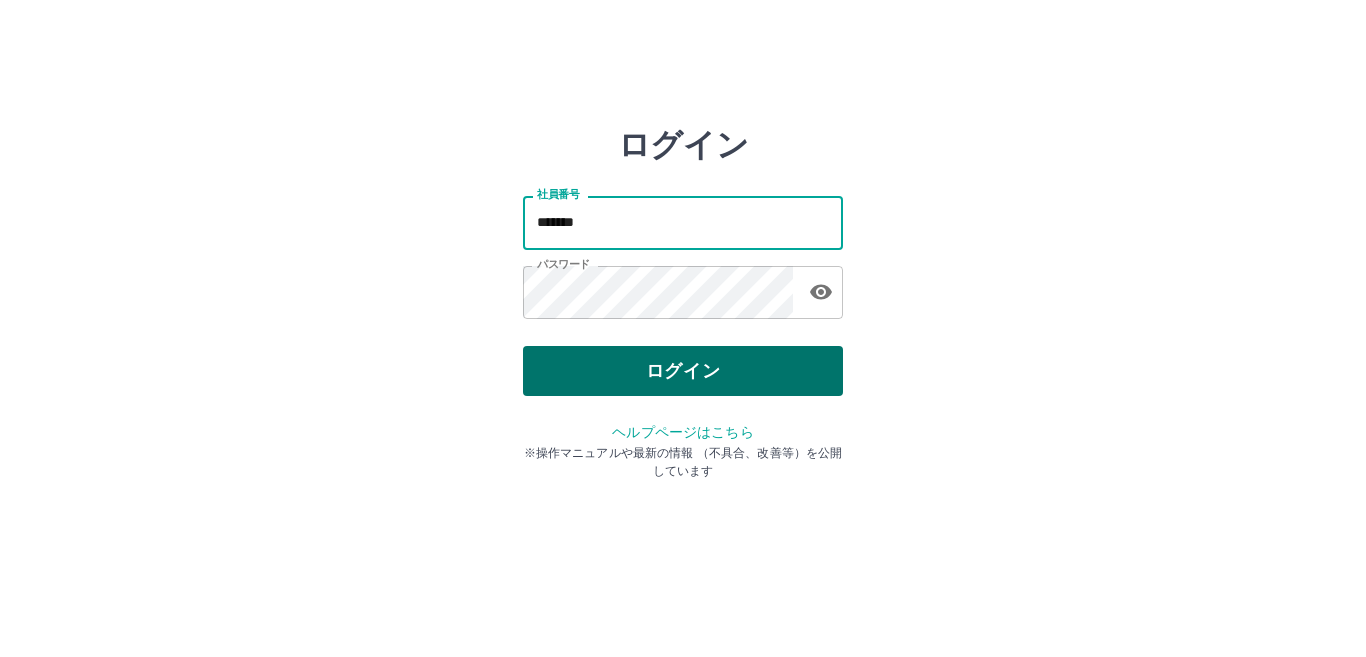 type on "*******" 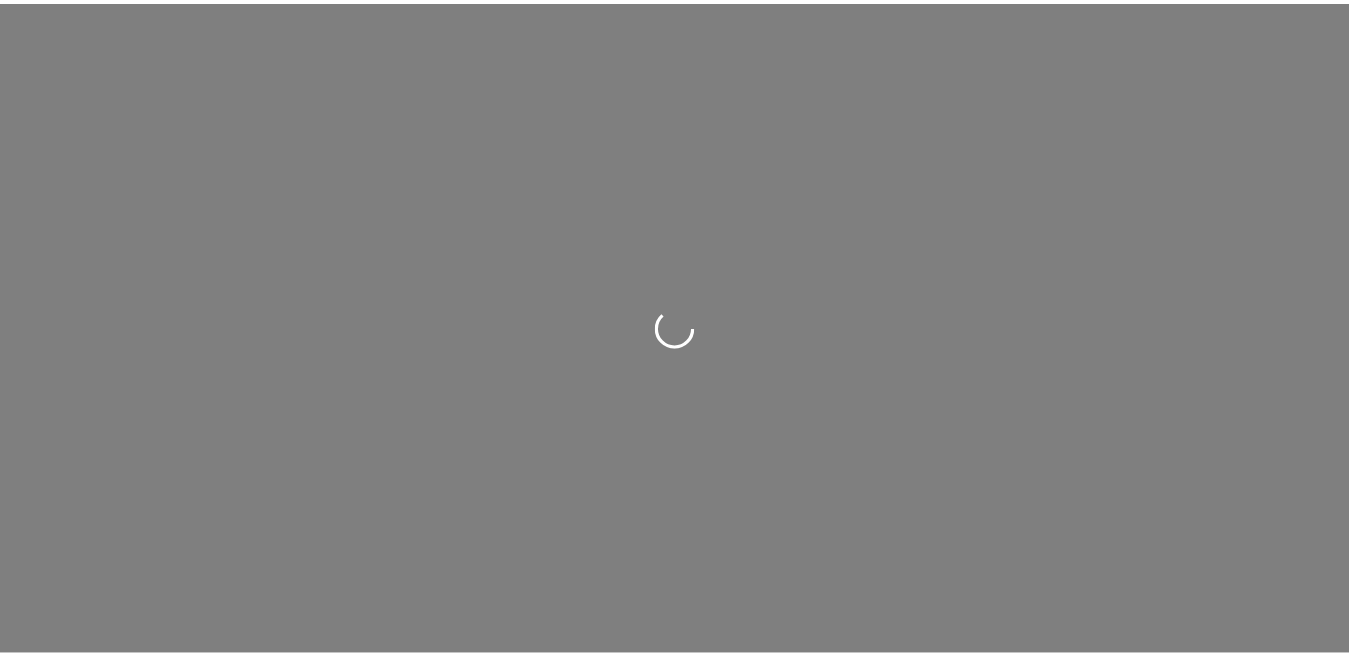 scroll, scrollTop: 0, scrollLeft: 0, axis: both 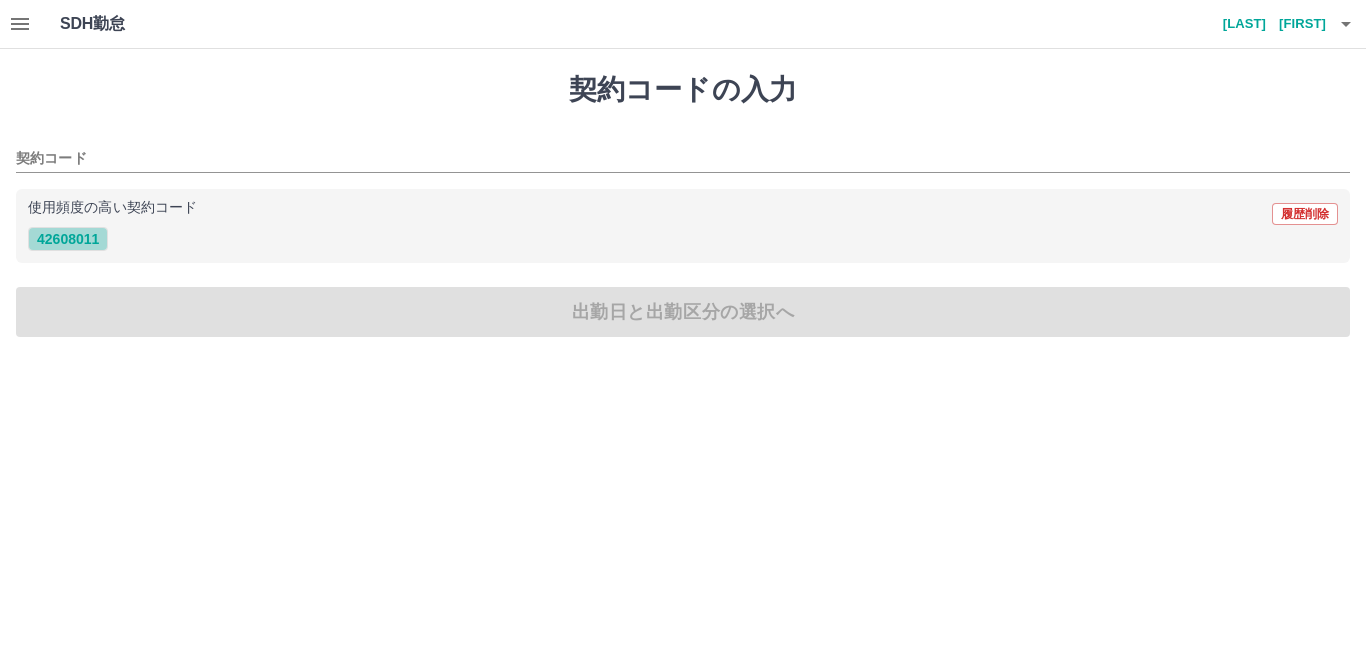 click on "42608011" at bounding box center [68, 239] 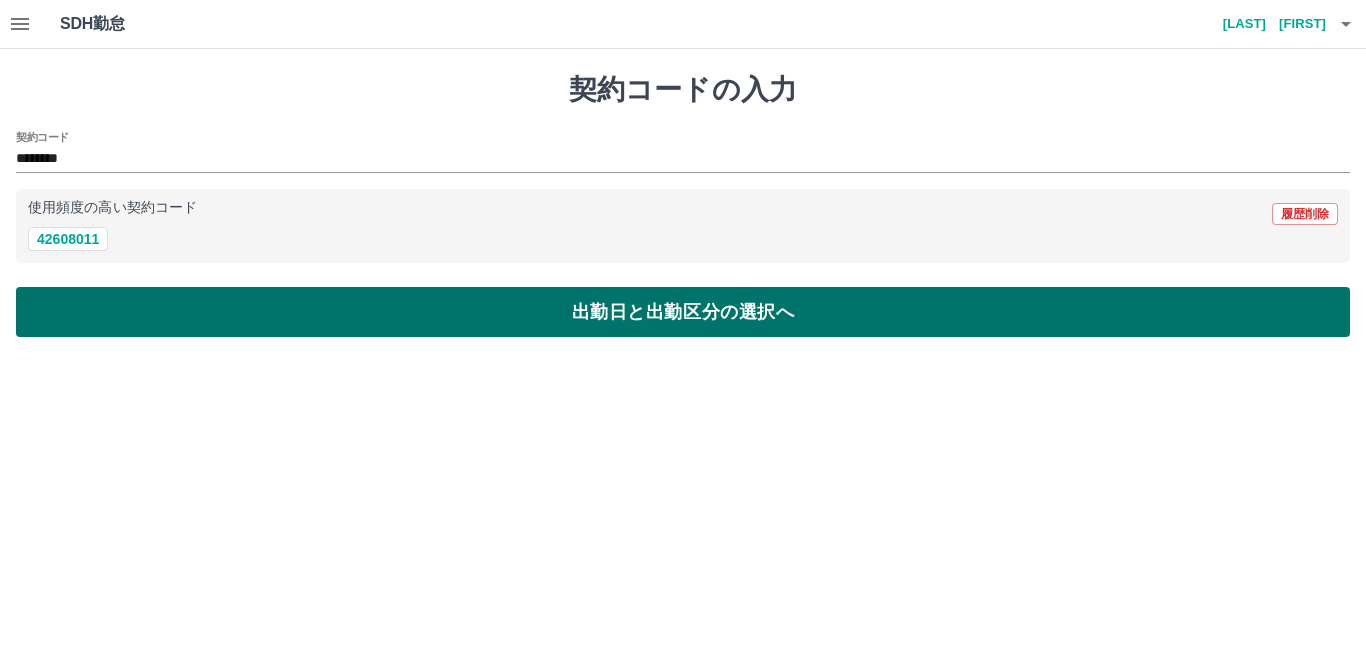 click on "出勤日と出勤区分の選択へ" at bounding box center (683, 312) 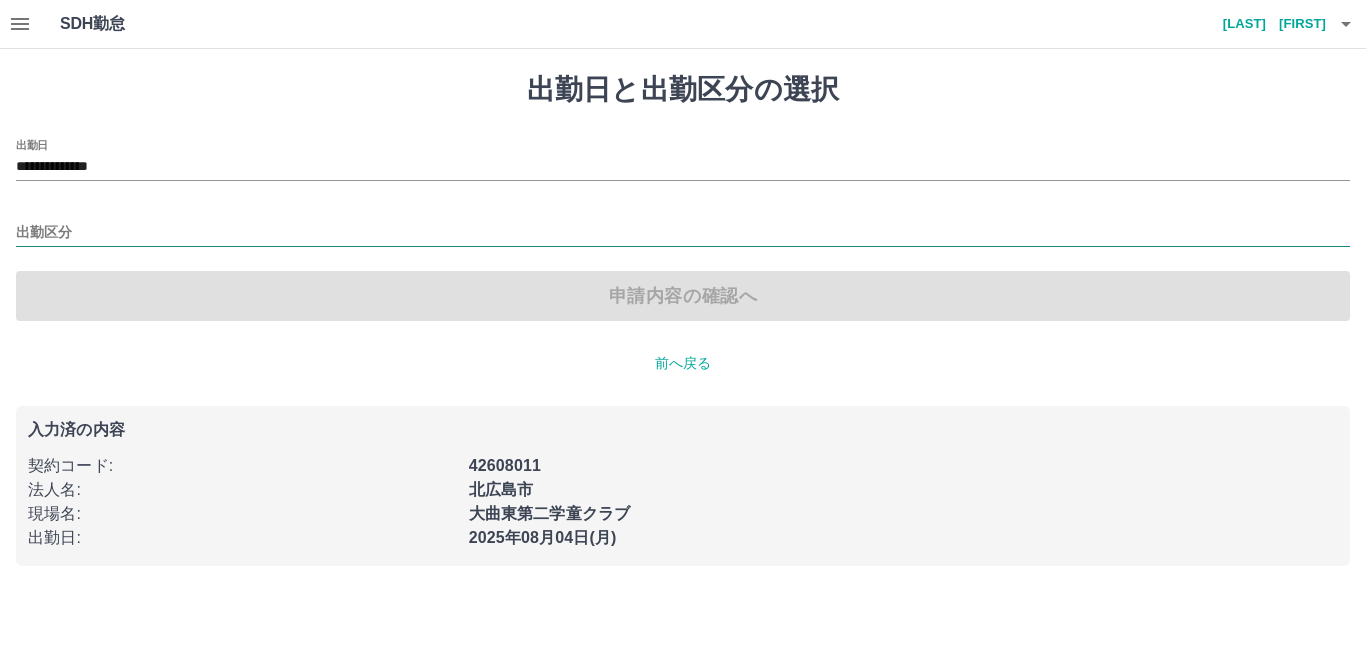 click on "出勤区分" at bounding box center [683, 233] 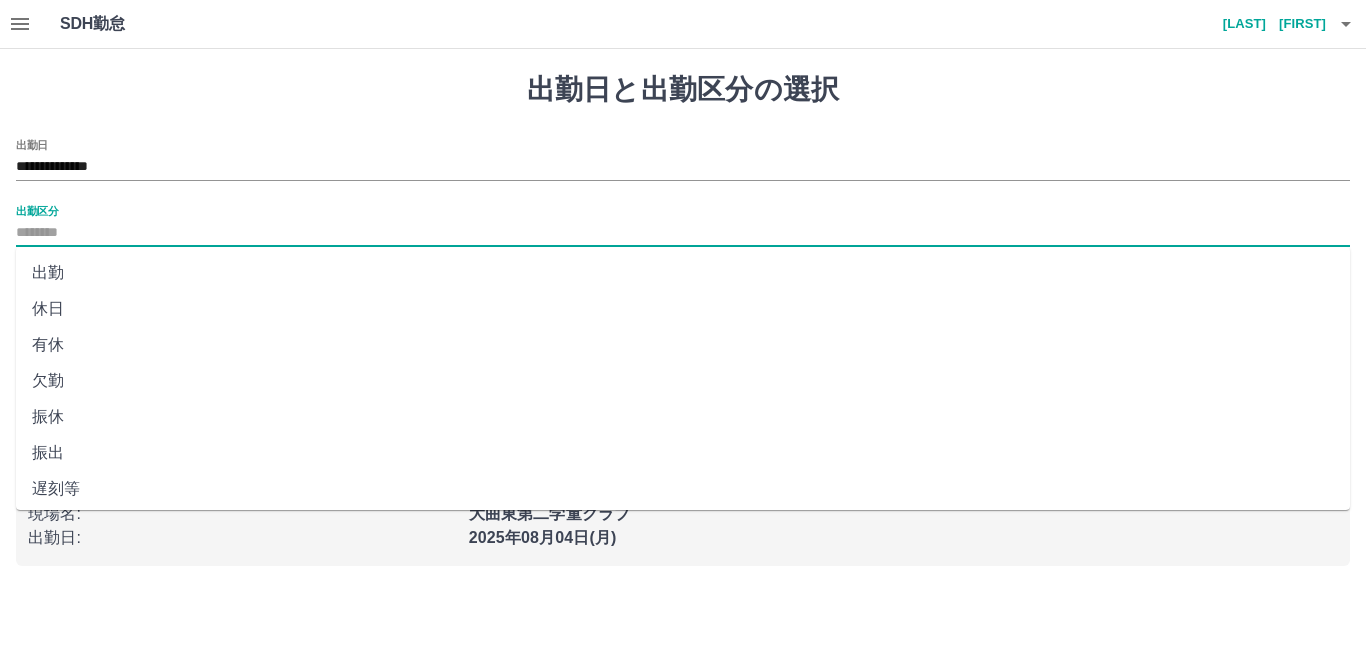 click on "出勤" at bounding box center (683, 273) 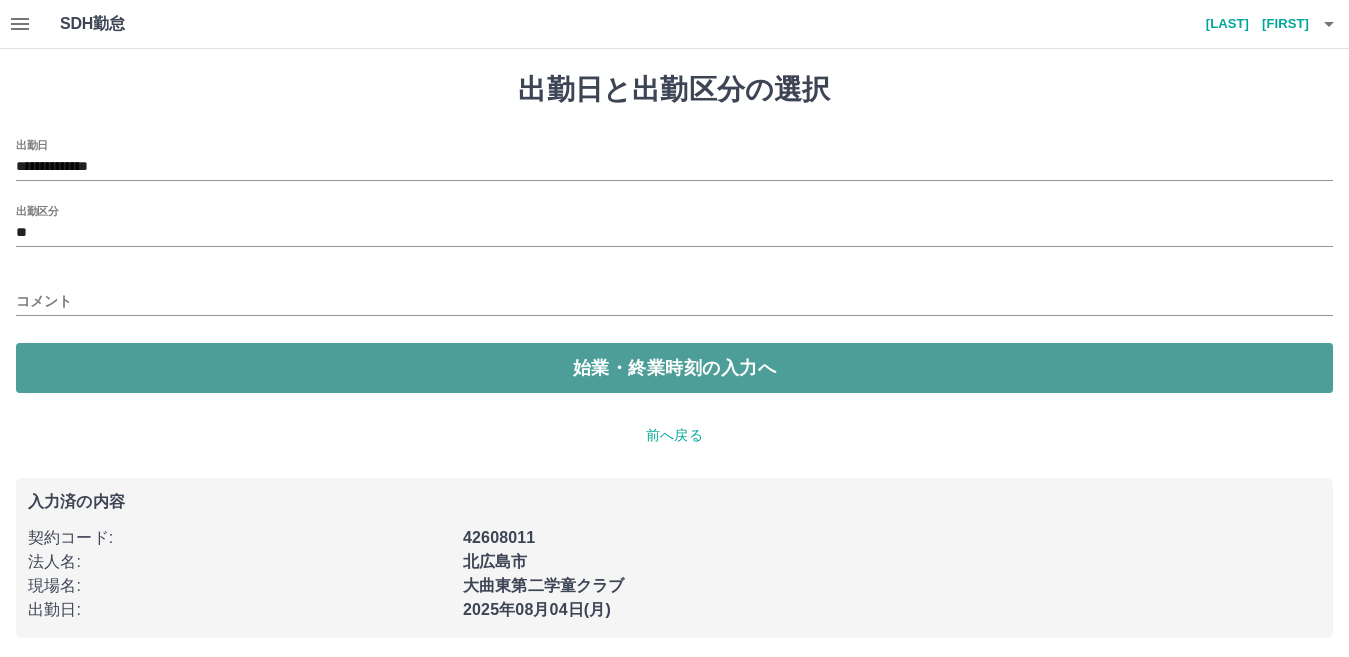 click on "始業・終業時刻の入力へ" at bounding box center (674, 368) 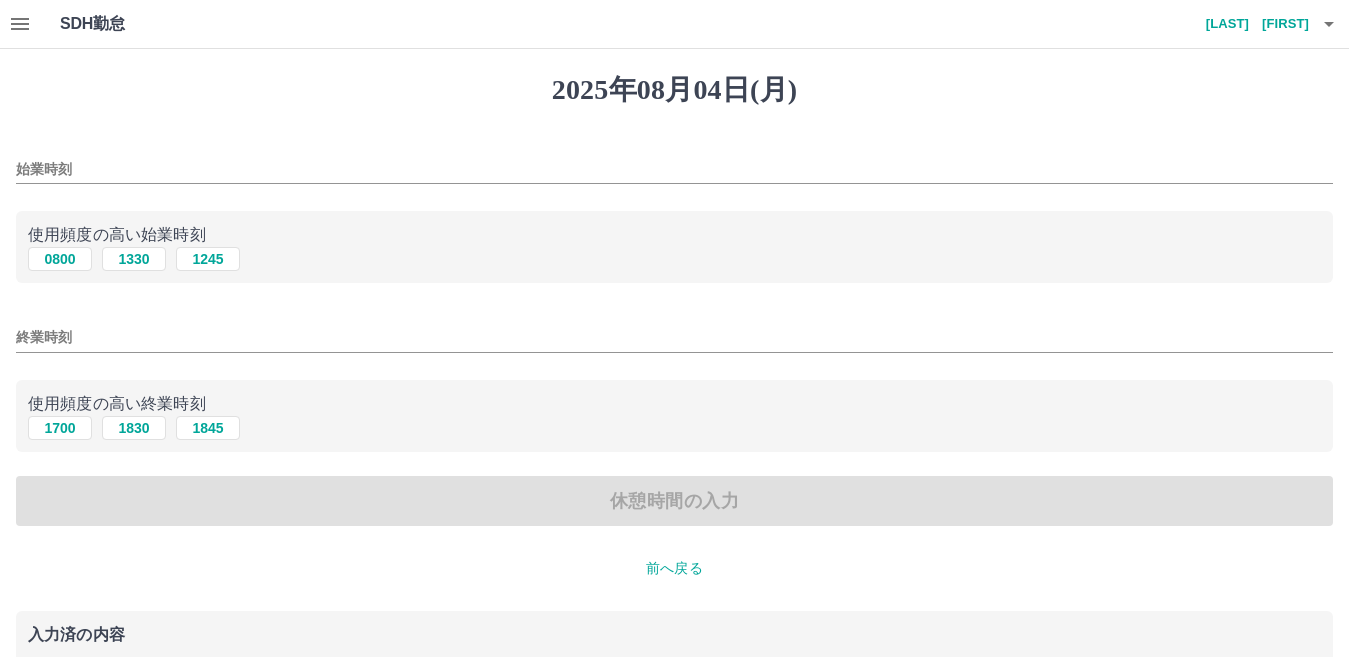 click on "始業時刻" at bounding box center [674, 169] 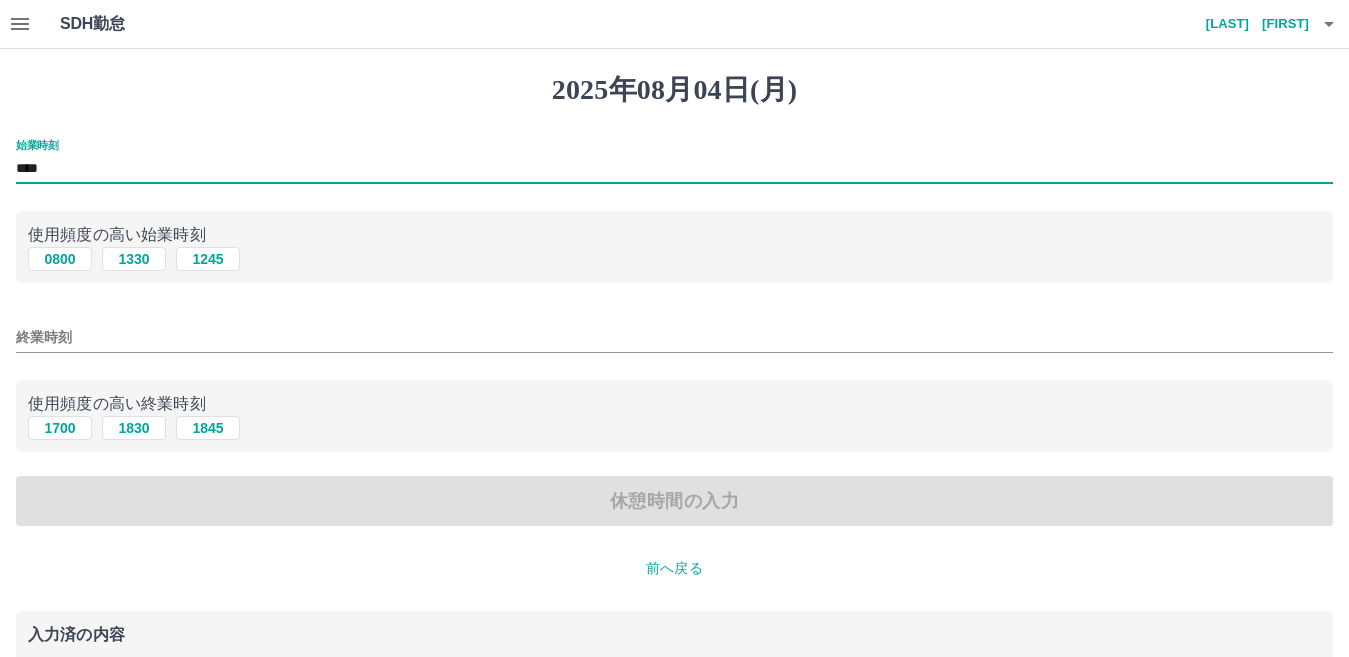 type on "****" 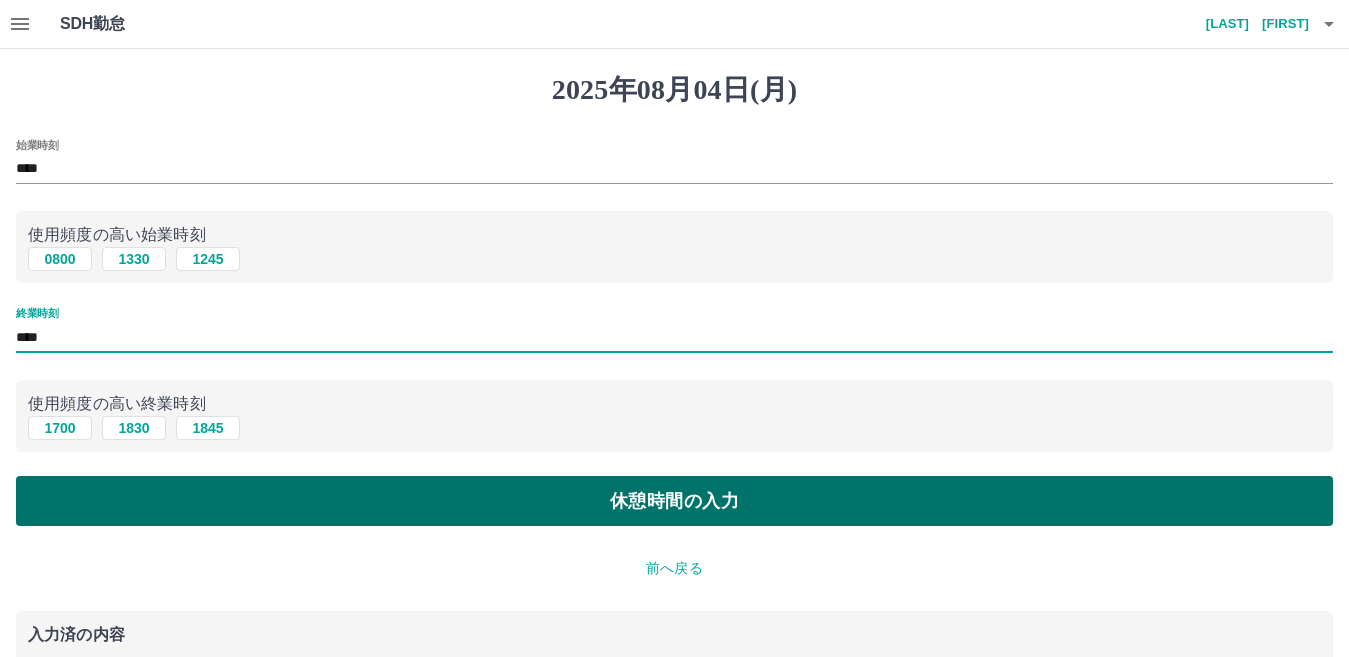 type on "****" 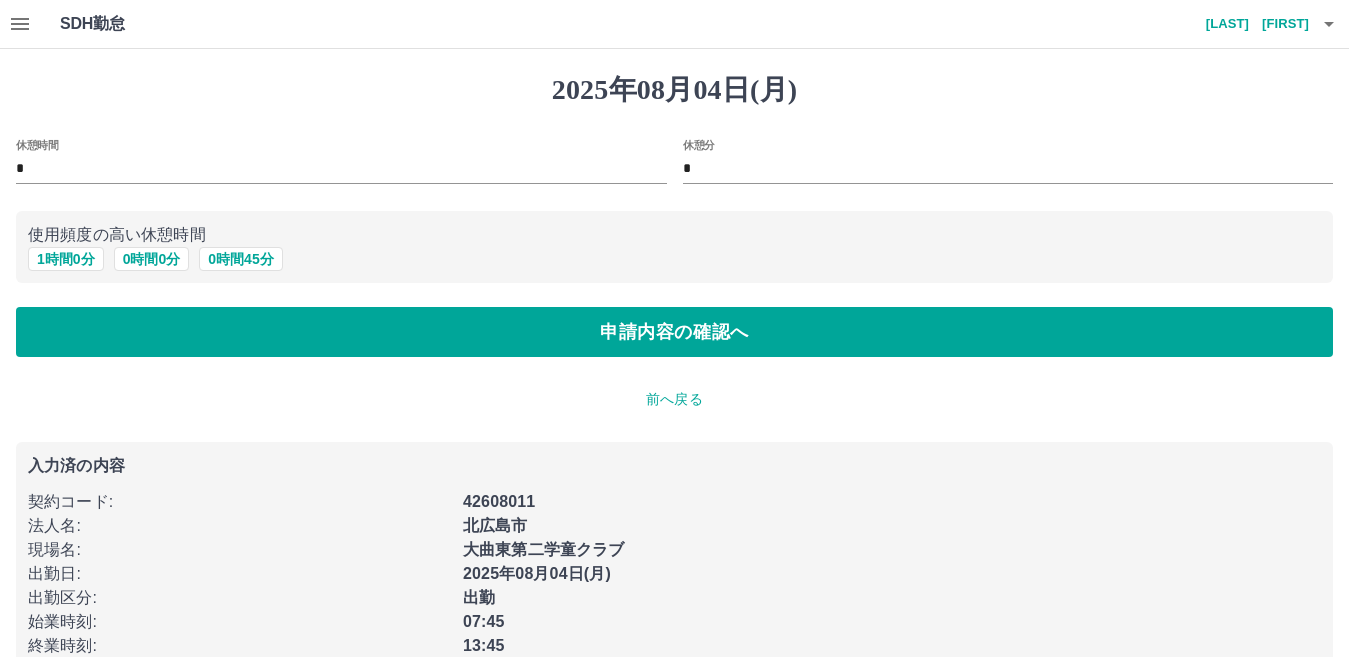 scroll, scrollTop: 42, scrollLeft: 0, axis: vertical 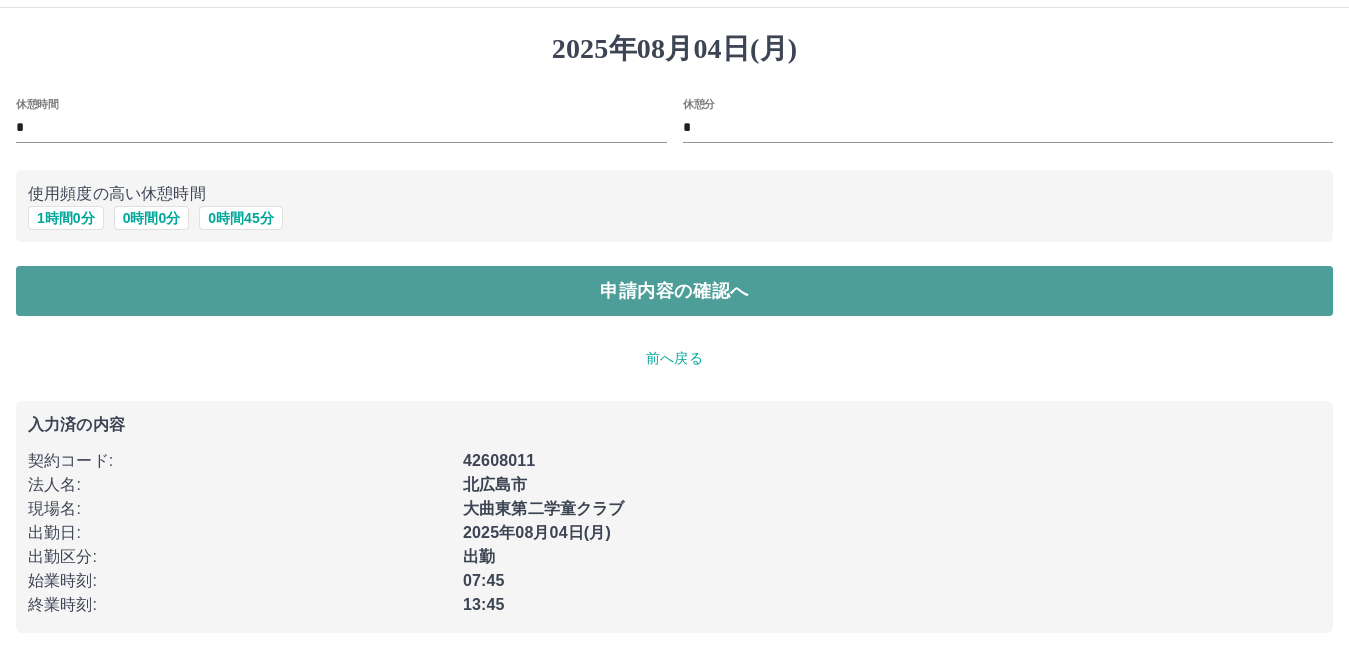 click on "申請内容の確認へ" at bounding box center [674, 291] 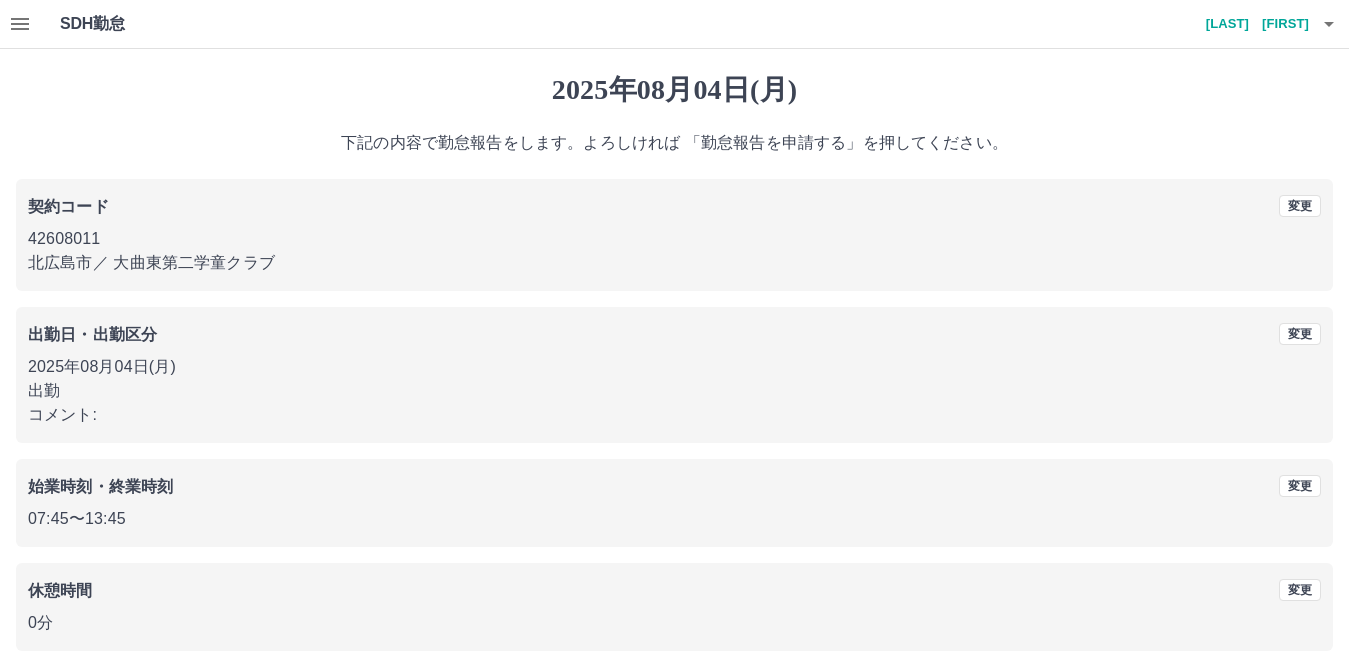 scroll, scrollTop: 92, scrollLeft: 0, axis: vertical 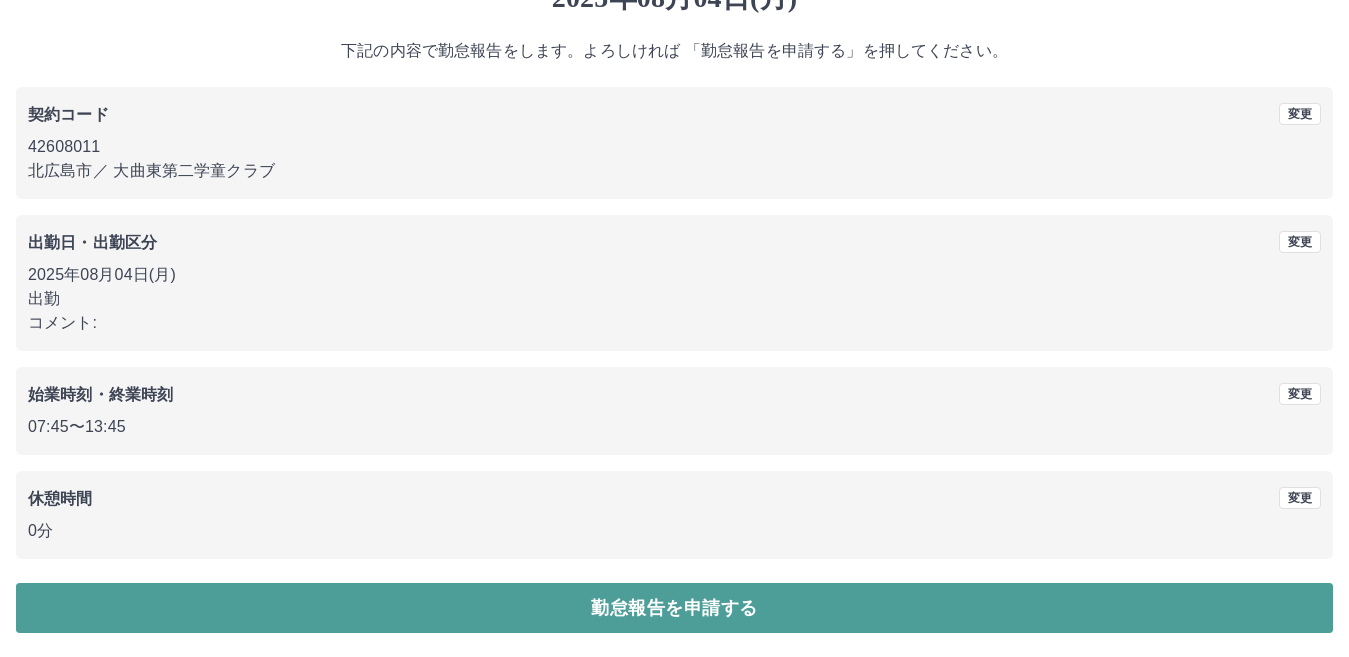 click on "勤怠報告を申請する" at bounding box center [674, 608] 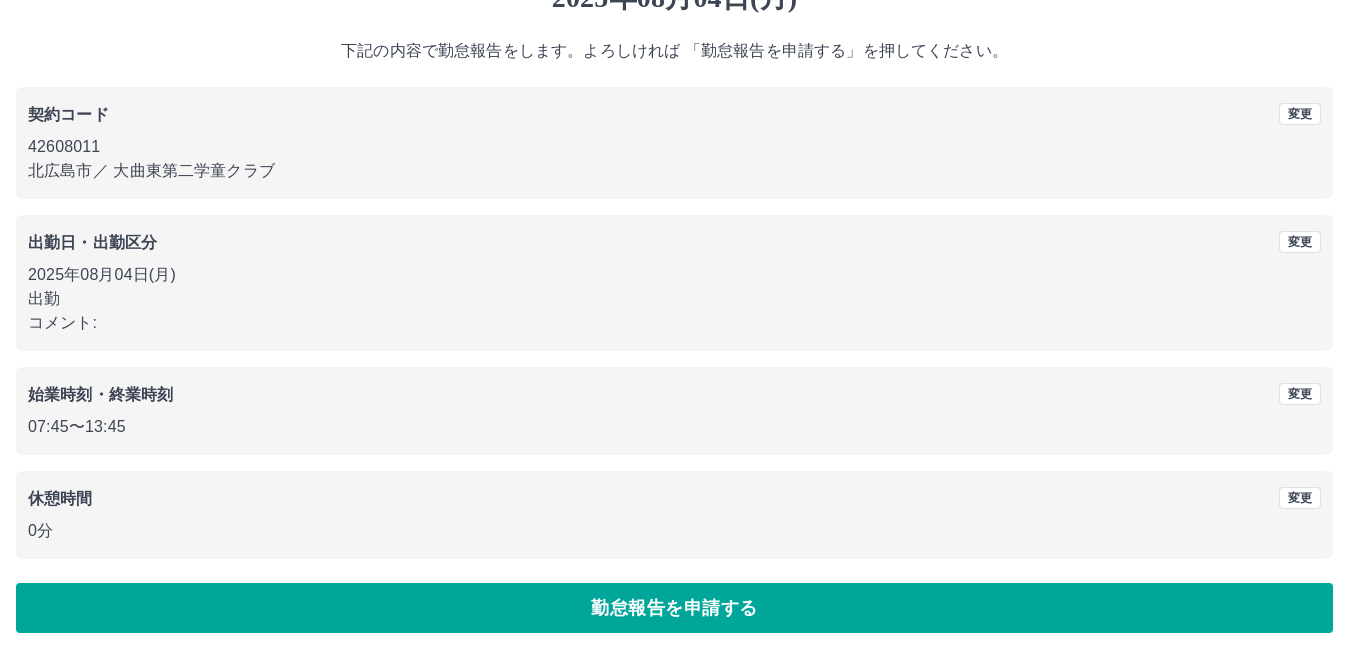 scroll, scrollTop: 0, scrollLeft: 0, axis: both 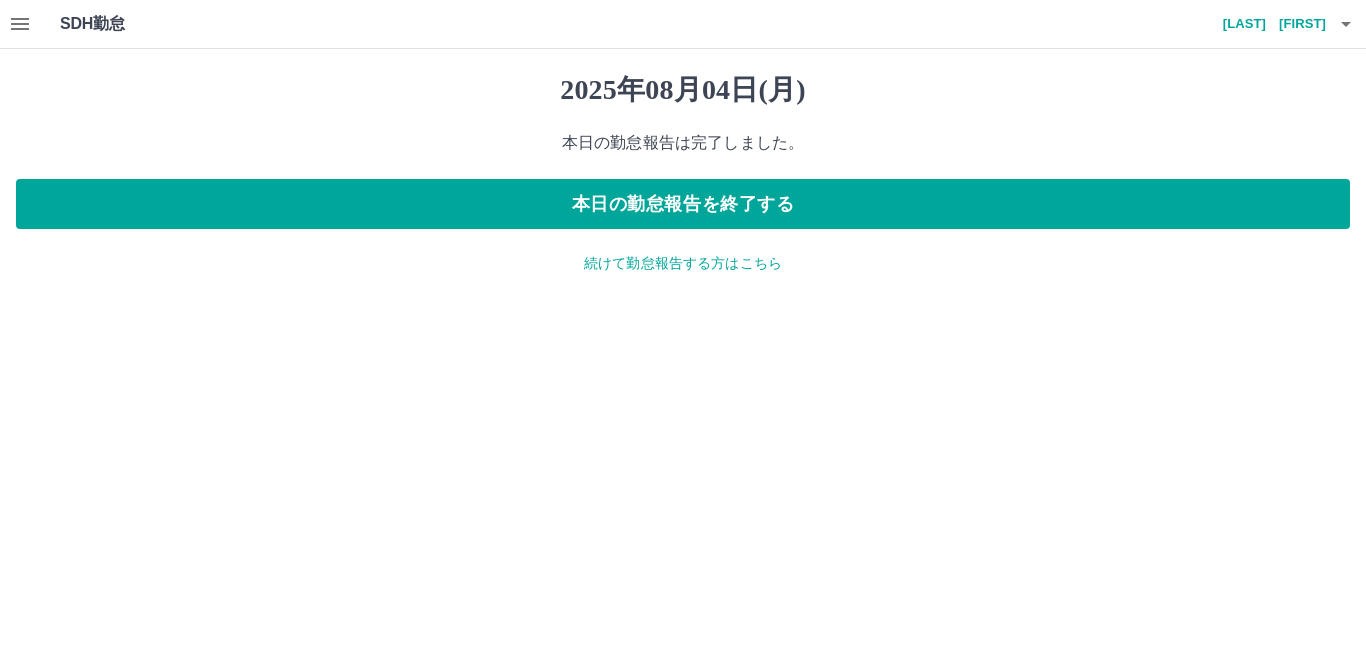 click 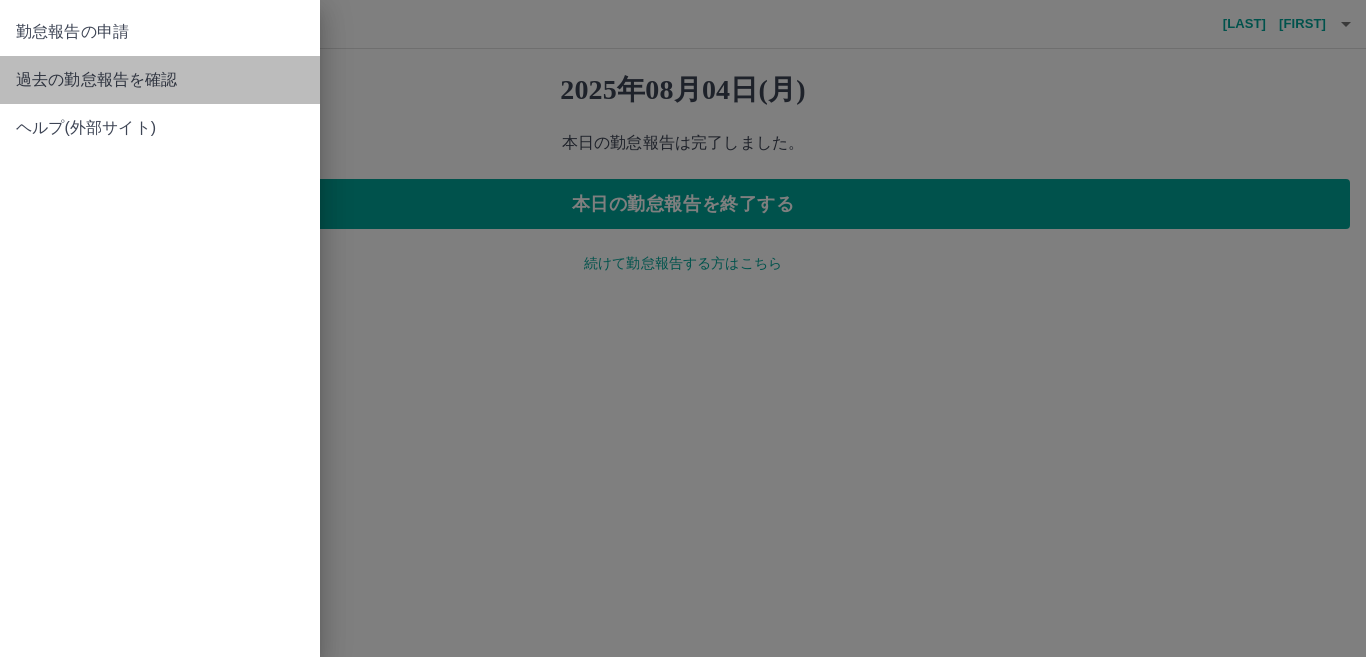 click on "過去の勤怠報告を確認" at bounding box center (160, 80) 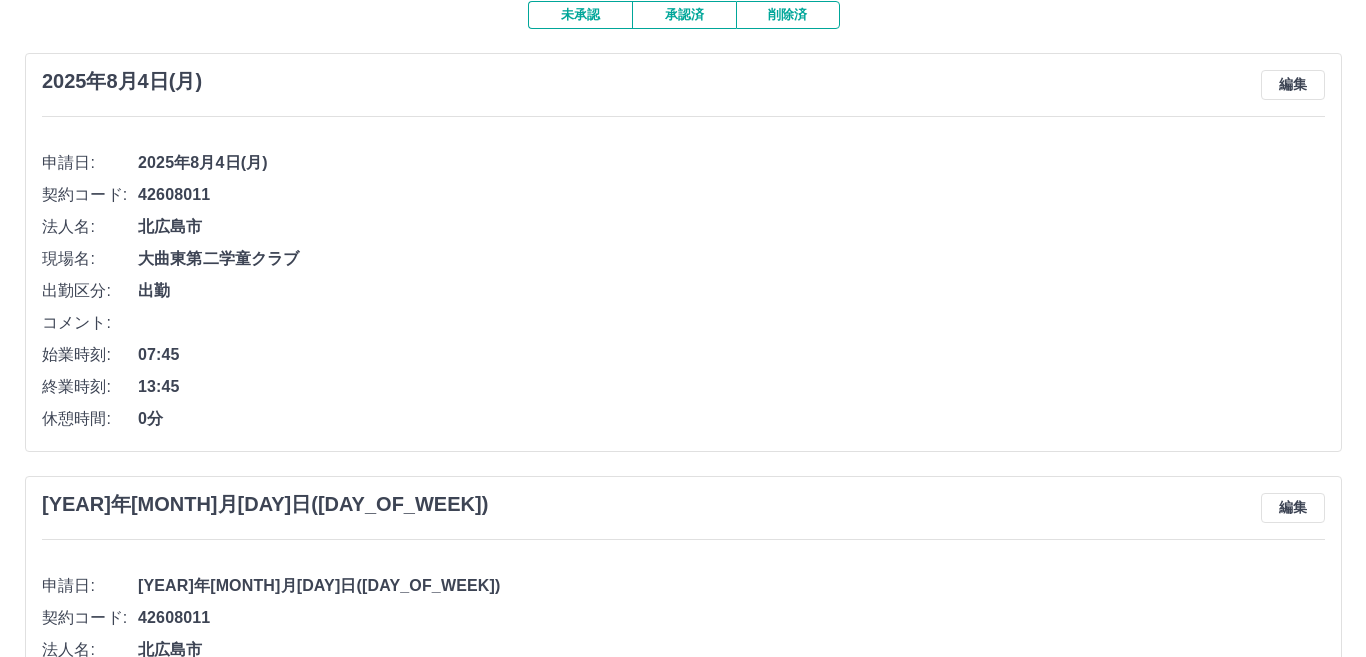 scroll, scrollTop: 0, scrollLeft: 0, axis: both 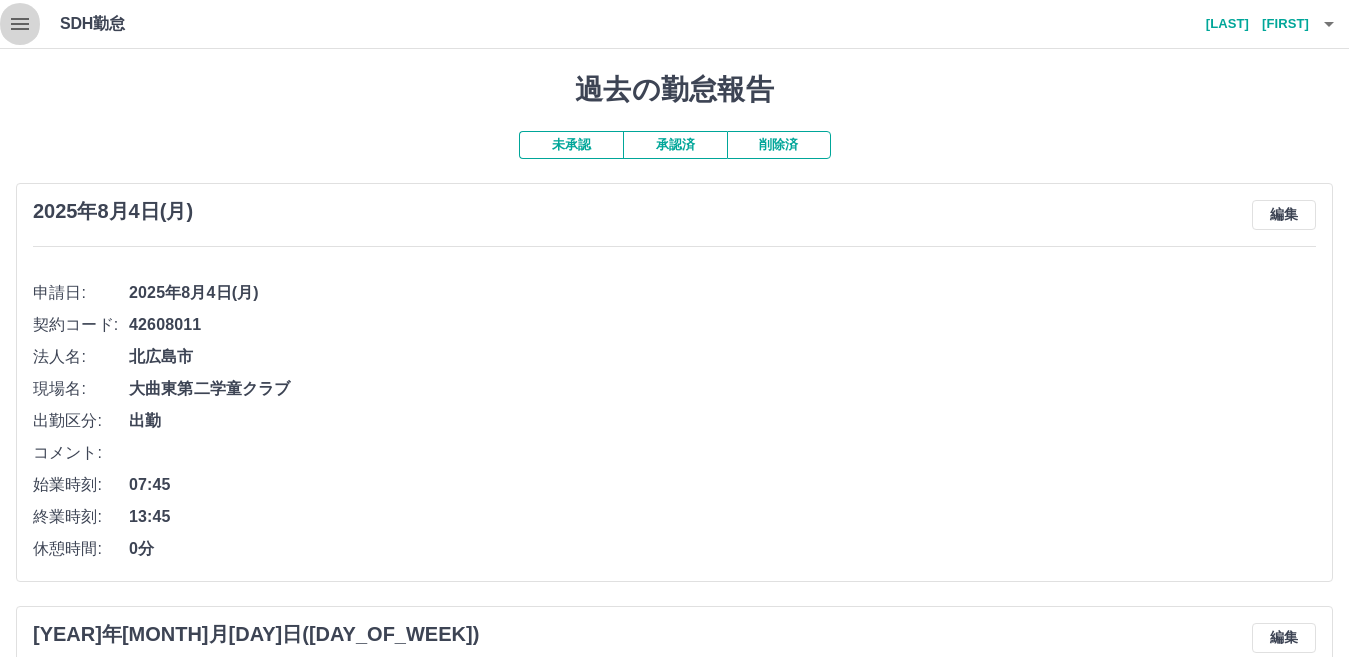 click 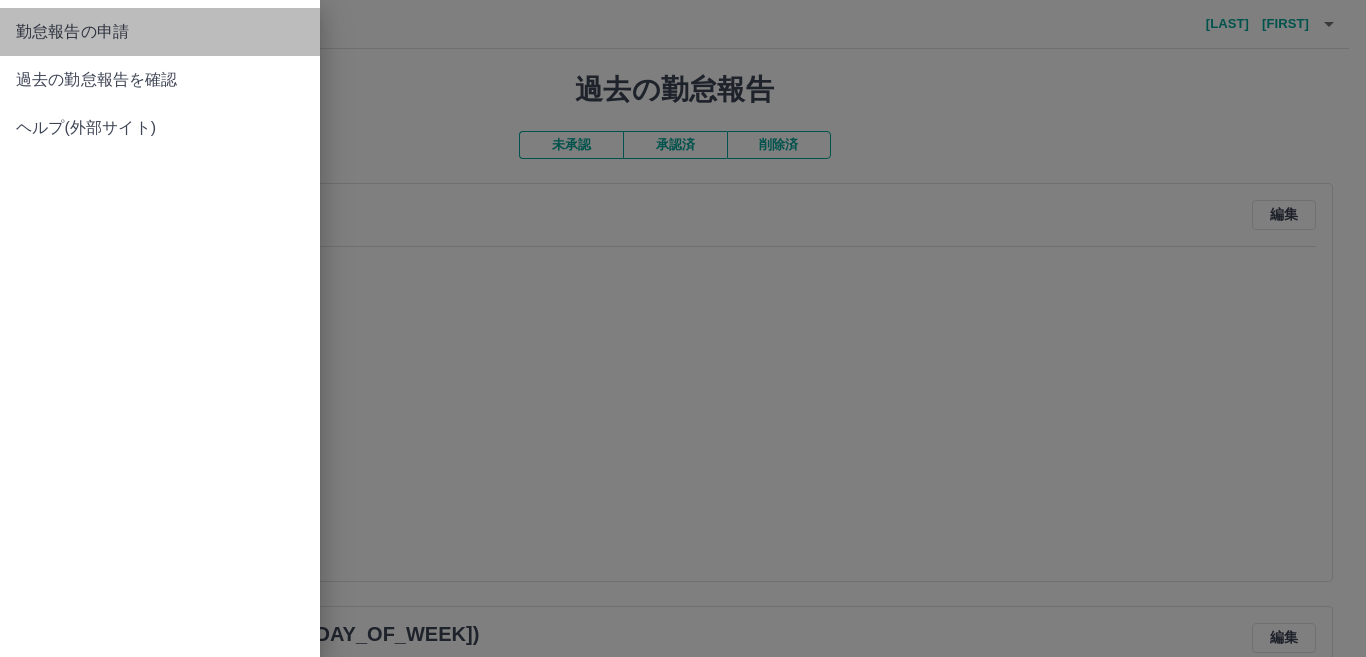 click on "勤怠報告の申請" at bounding box center (160, 32) 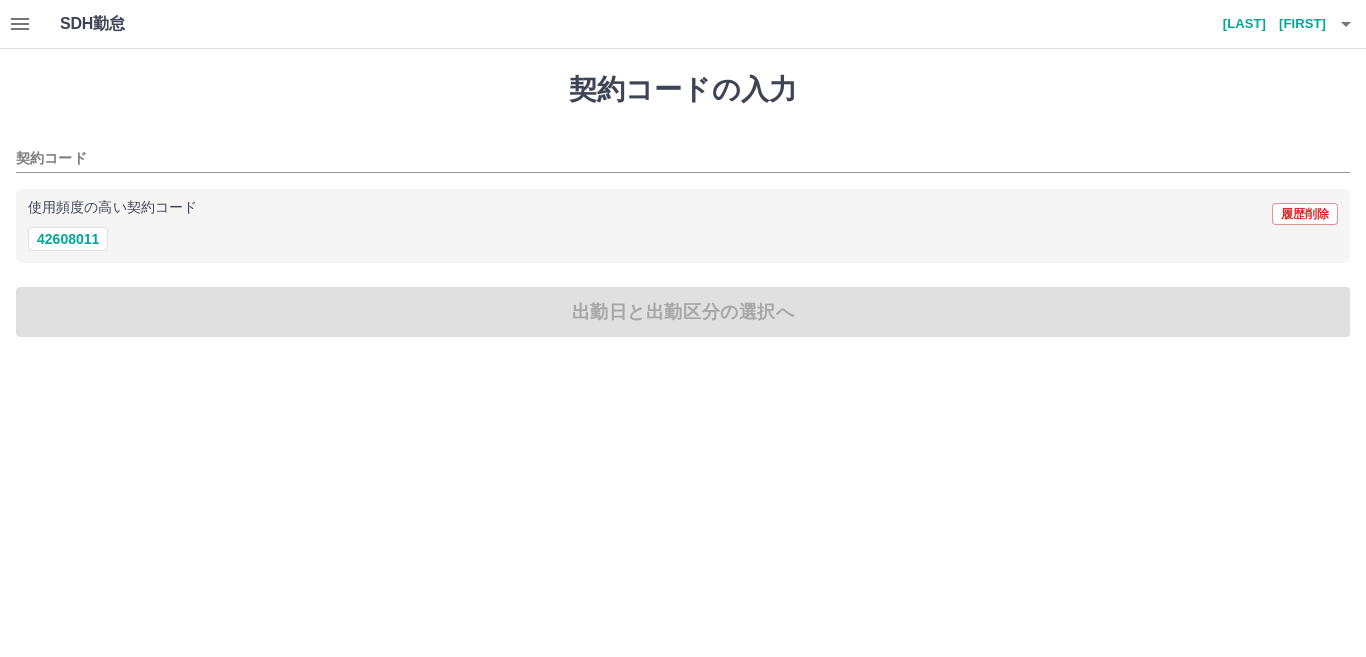 click on "使用頻度の高い契約コード 履歴削除" at bounding box center [683, 214] 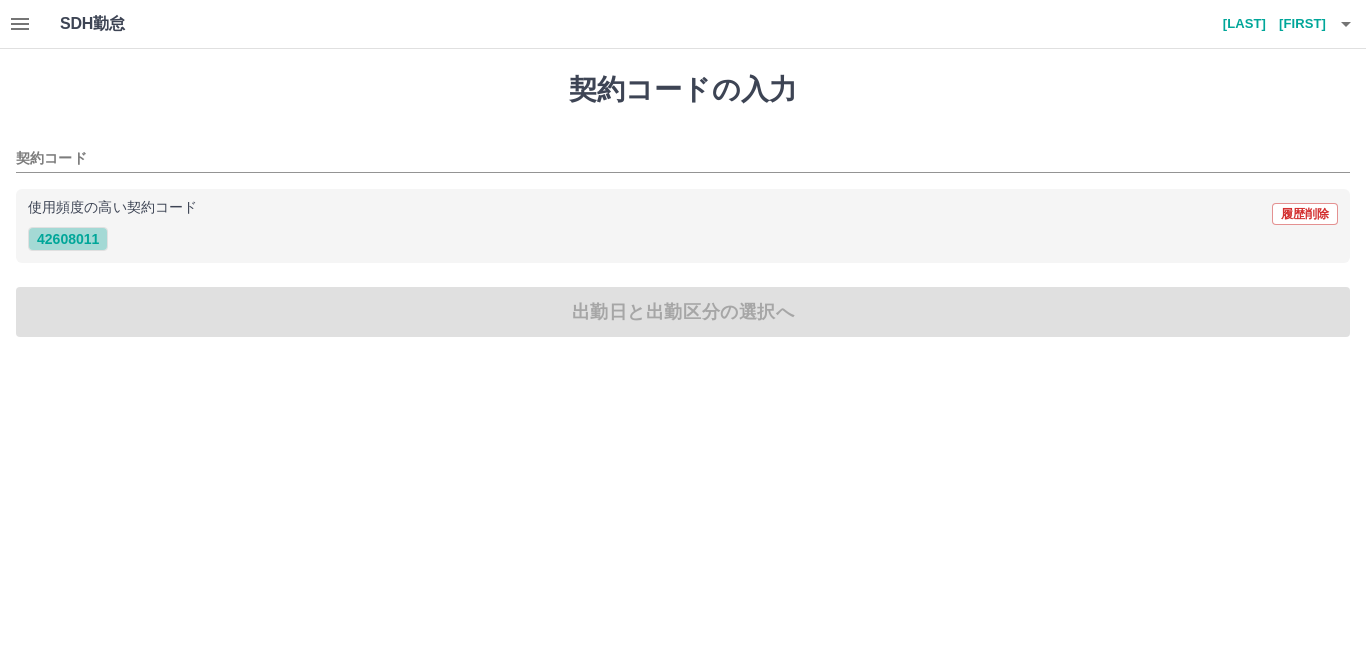 click on "42608011" at bounding box center (68, 239) 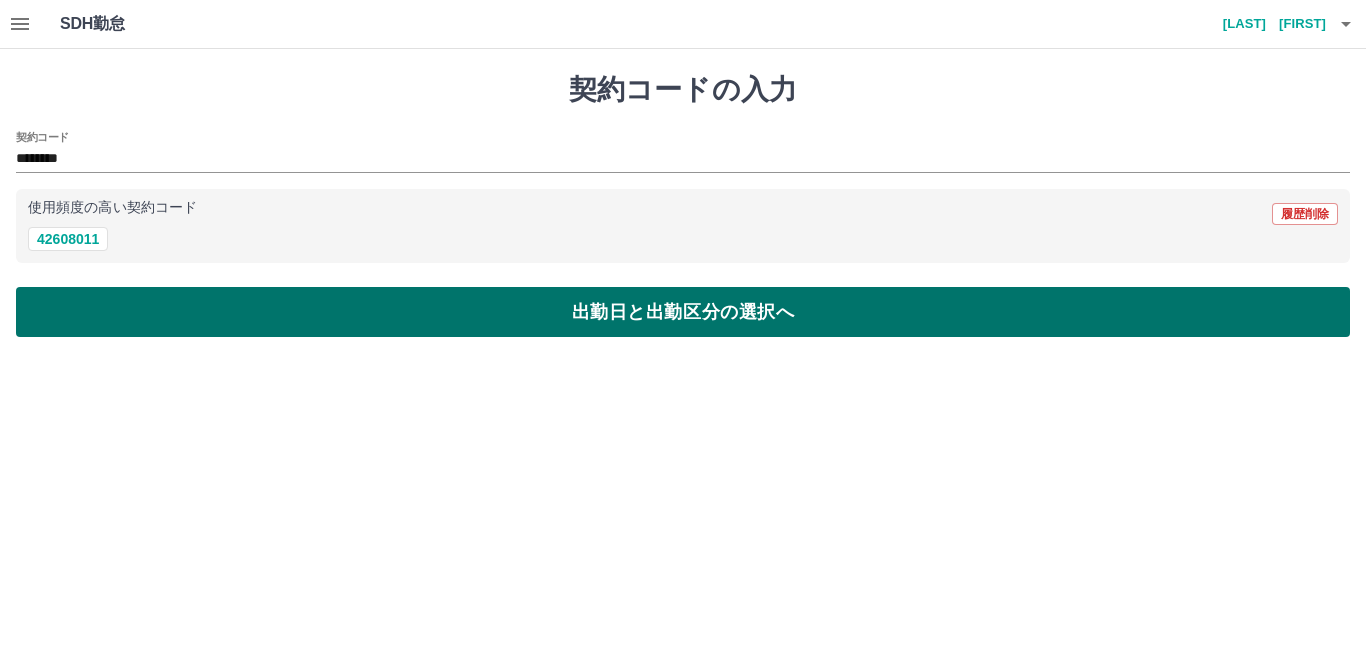 click on "出勤日と出勤区分の選択へ" at bounding box center (683, 312) 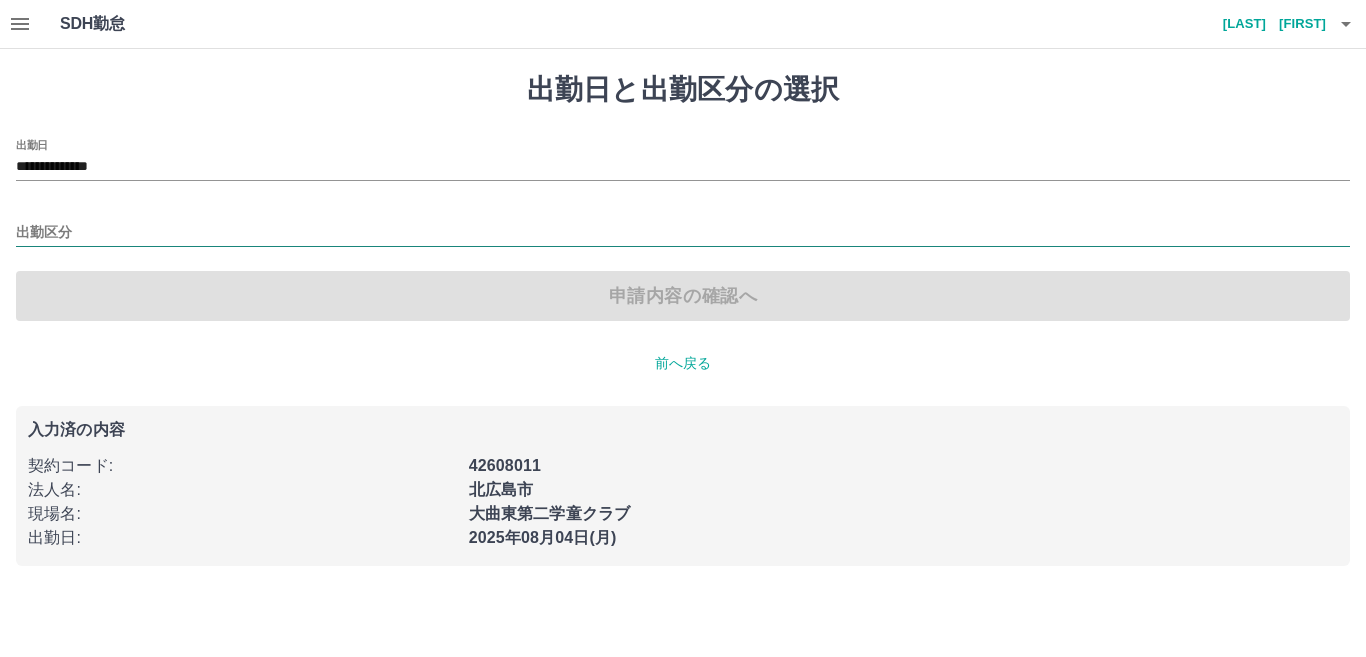 drag, startPoint x: 102, startPoint y: 216, endPoint x: 103, endPoint y: 228, distance: 12.0415945 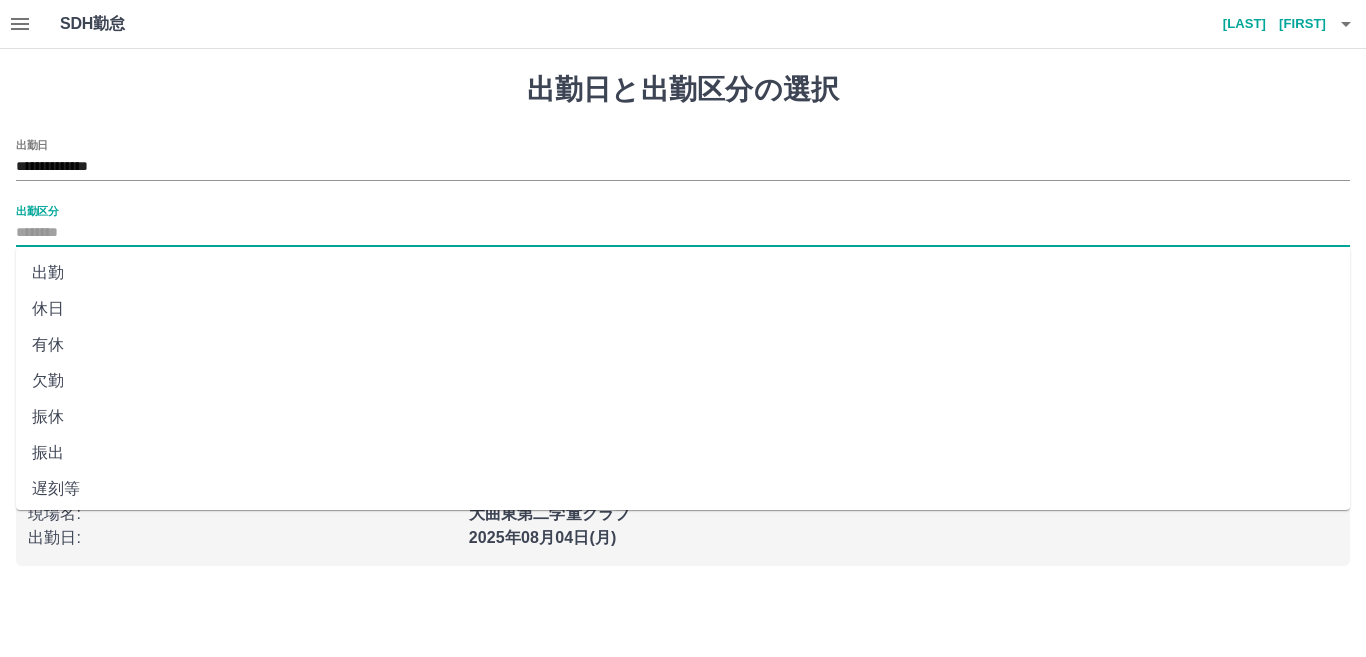 click on "出勤区分" at bounding box center [683, 233] 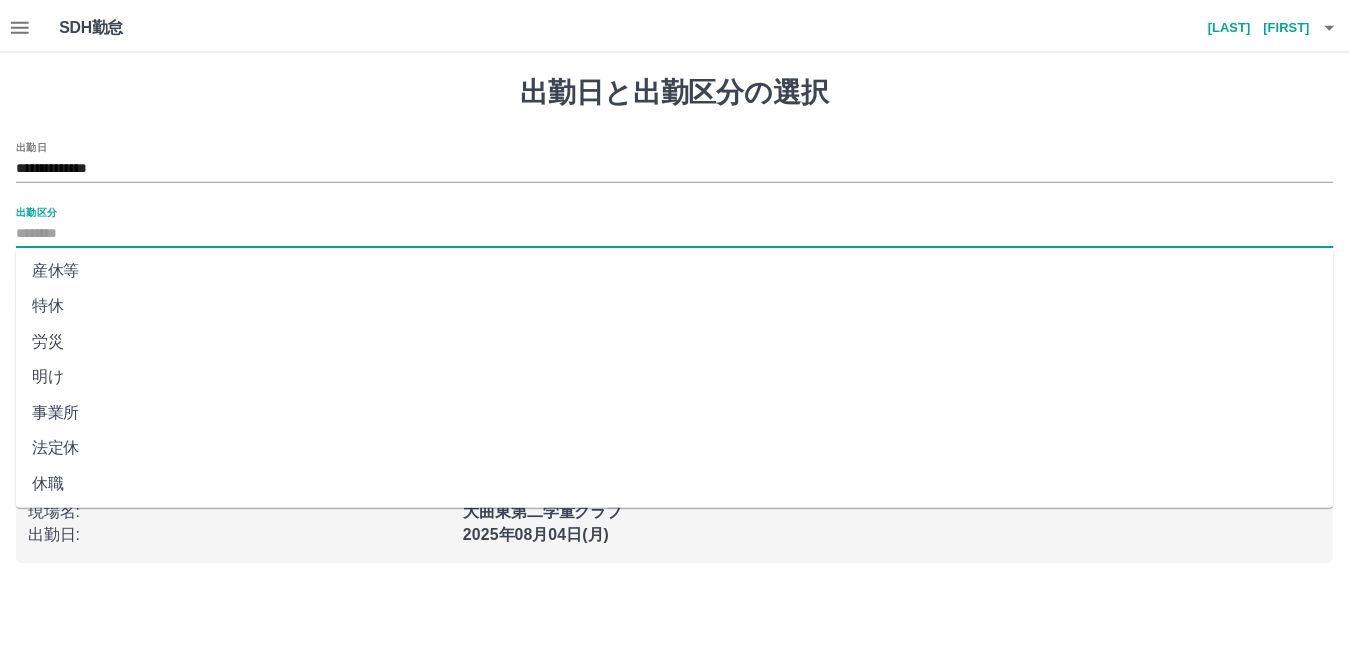 scroll, scrollTop: 400, scrollLeft: 0, axis: vertical 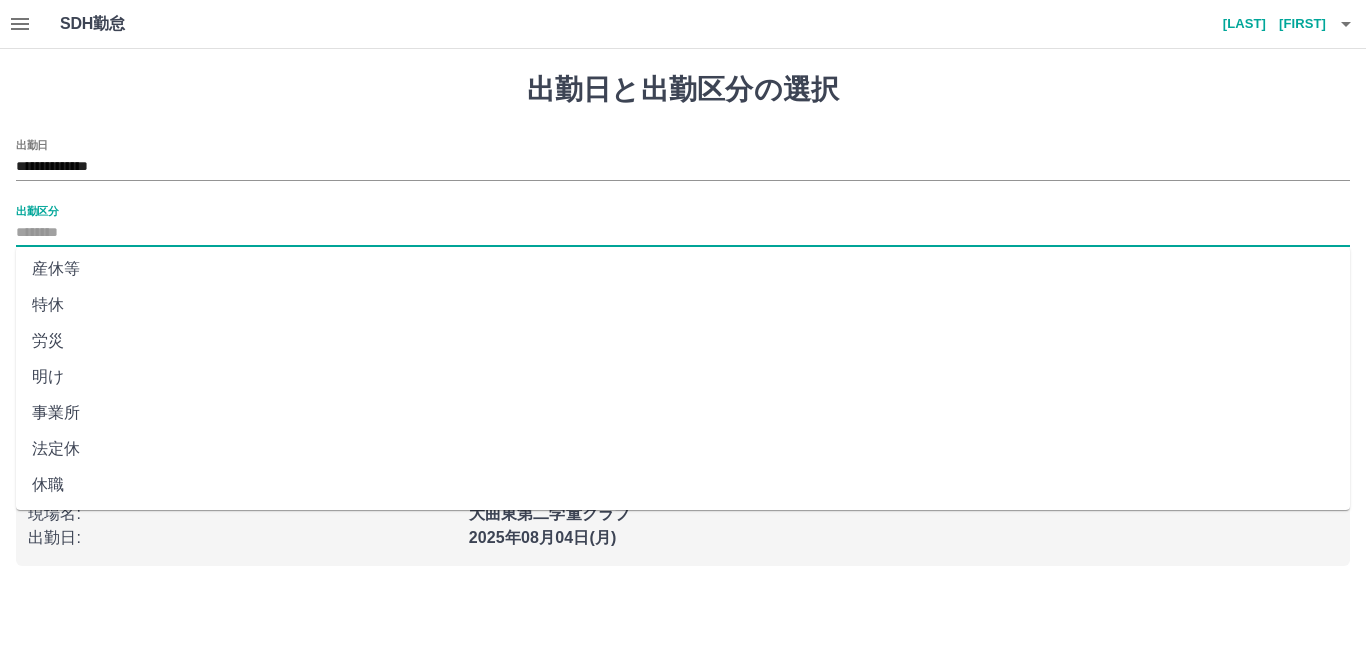 click on "法定休" at bounding box center [683, 449] 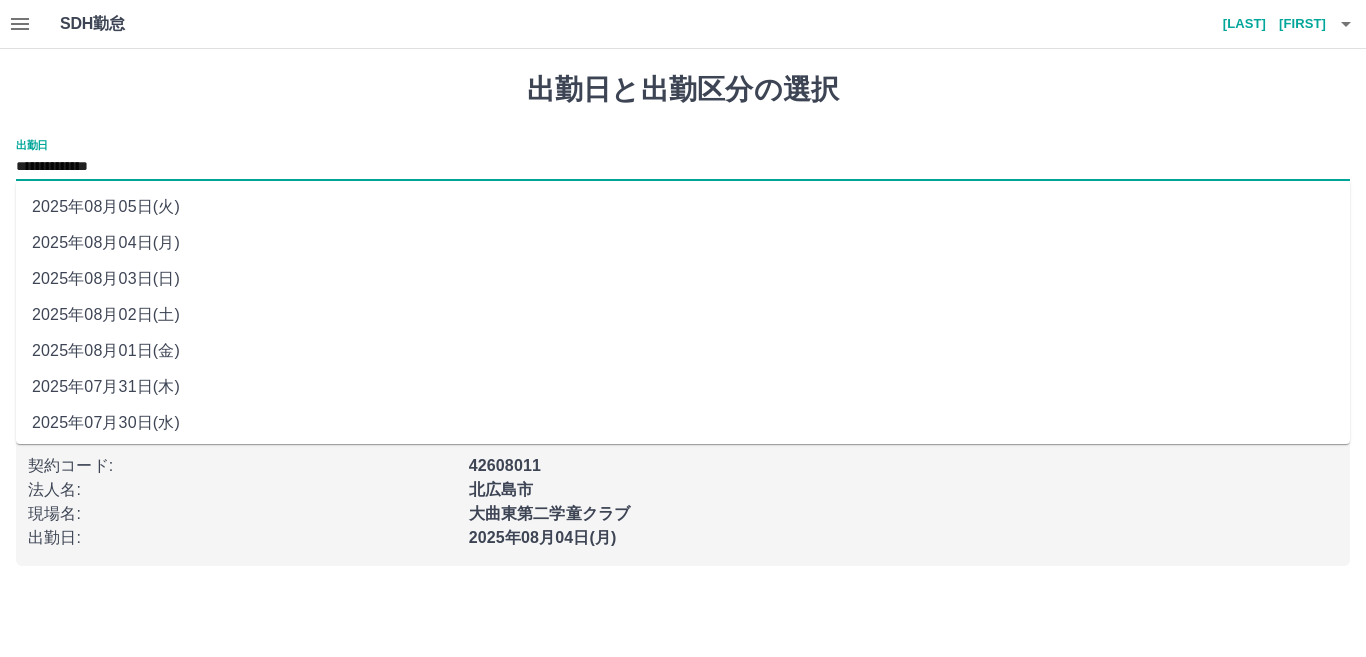 click on "**********" at bounding box center [683, 167] 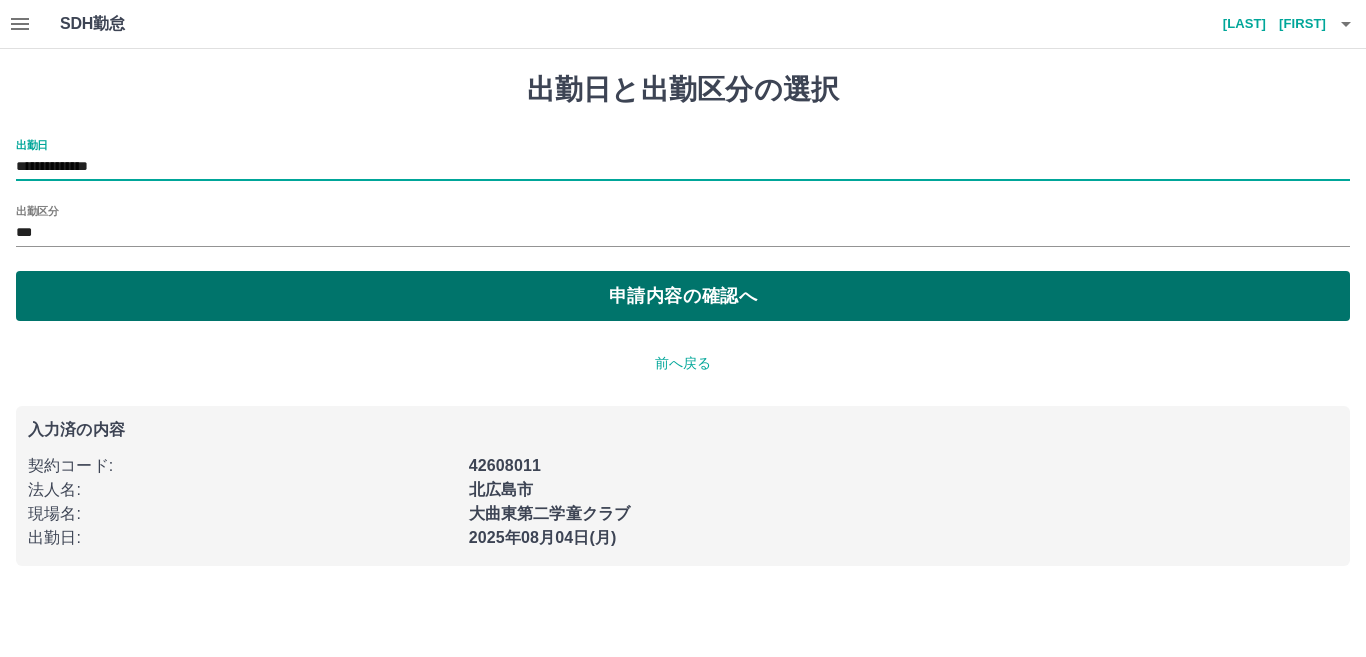 click on "申請内容の確認へ" at bounding box center [683, 296] 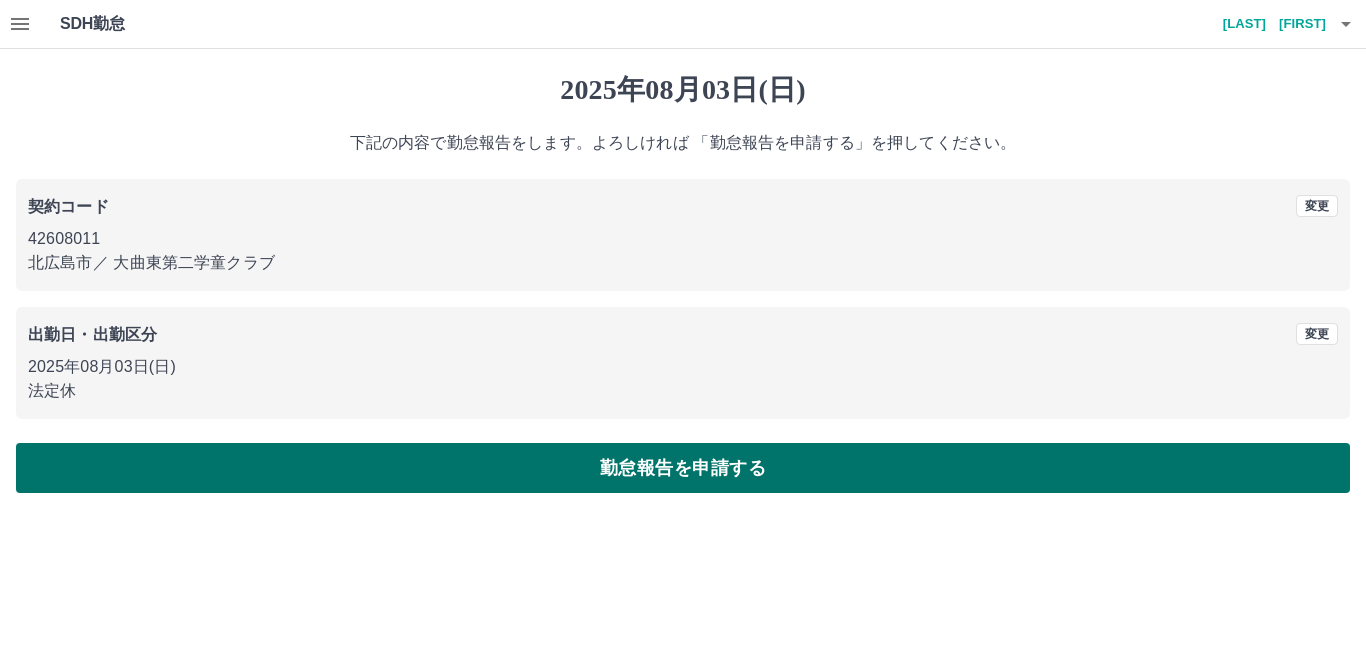 click on "勤怠報告を申請する" at bounding box center [683, 468] 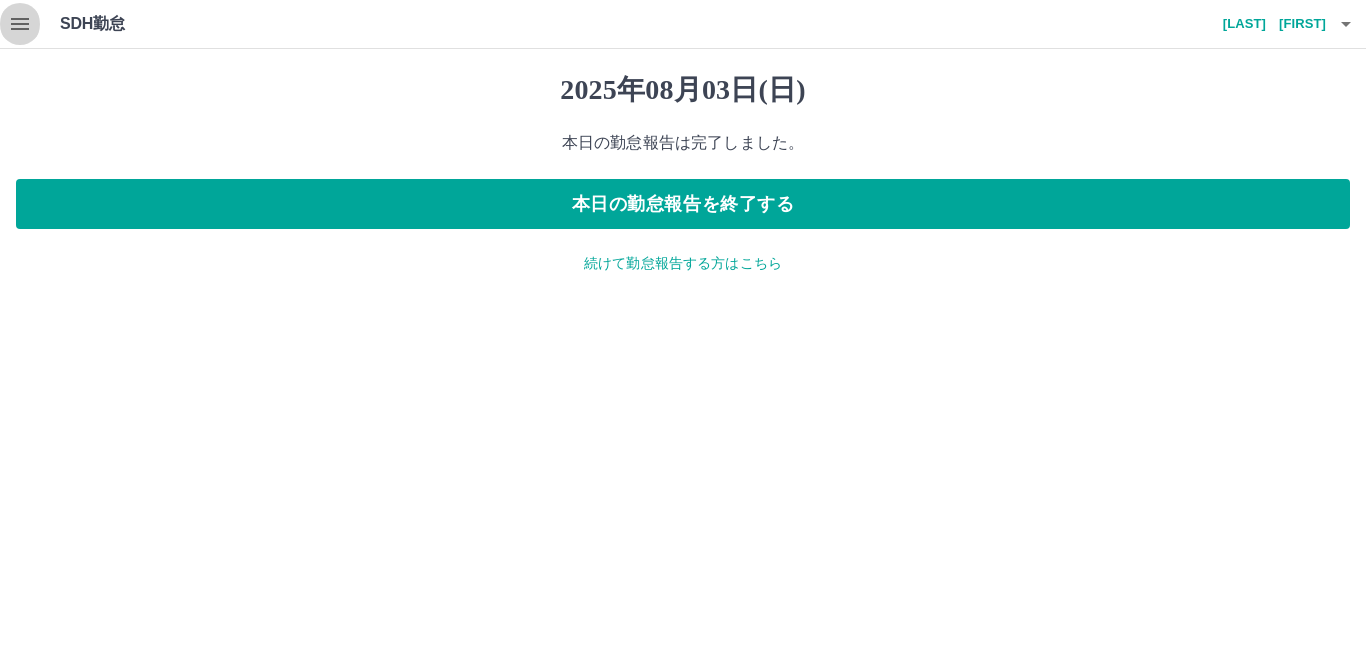 click 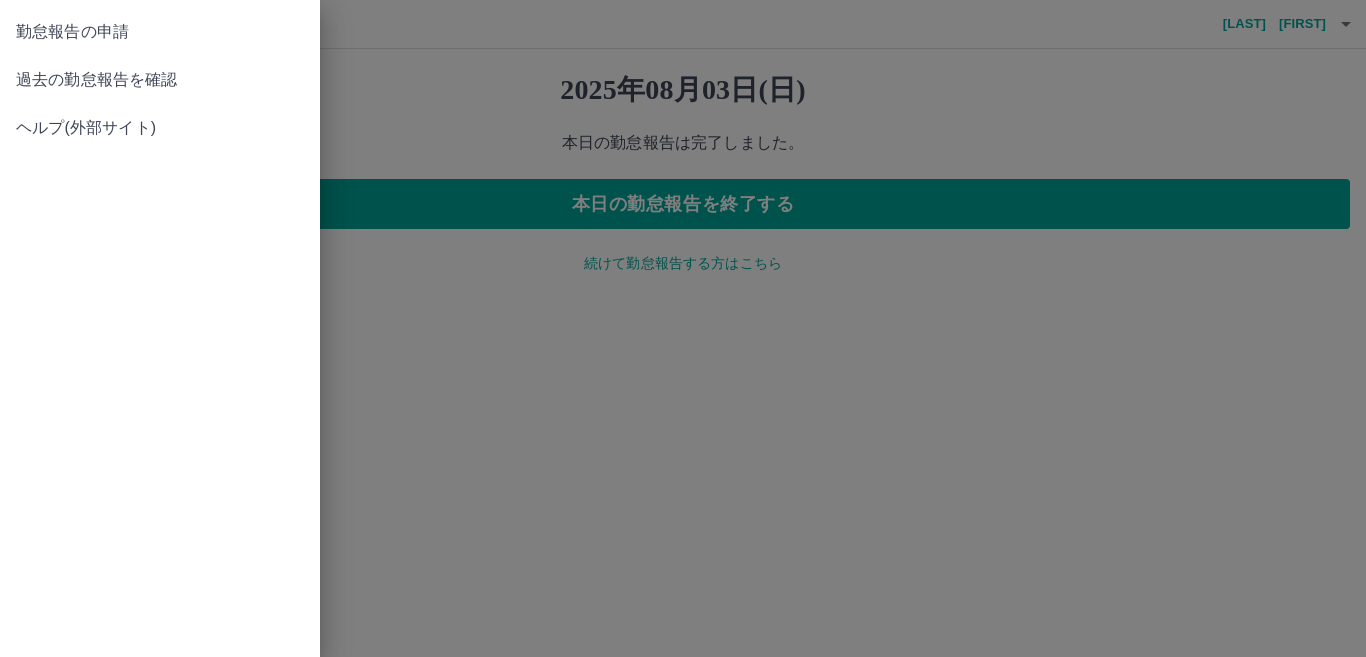 click on "過去の勤怠報告を確認" at bounding box center [160, 80] 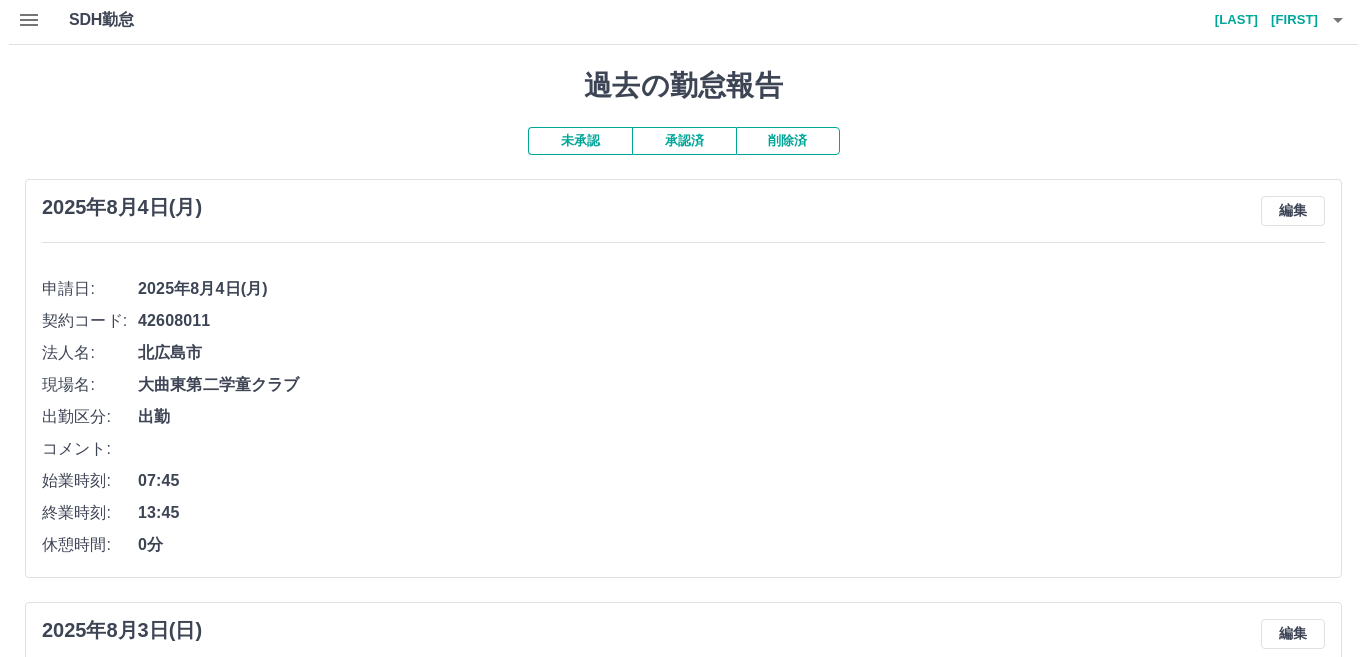 scroll, scrollTop: 0, scrollLeft: 0, axis: both 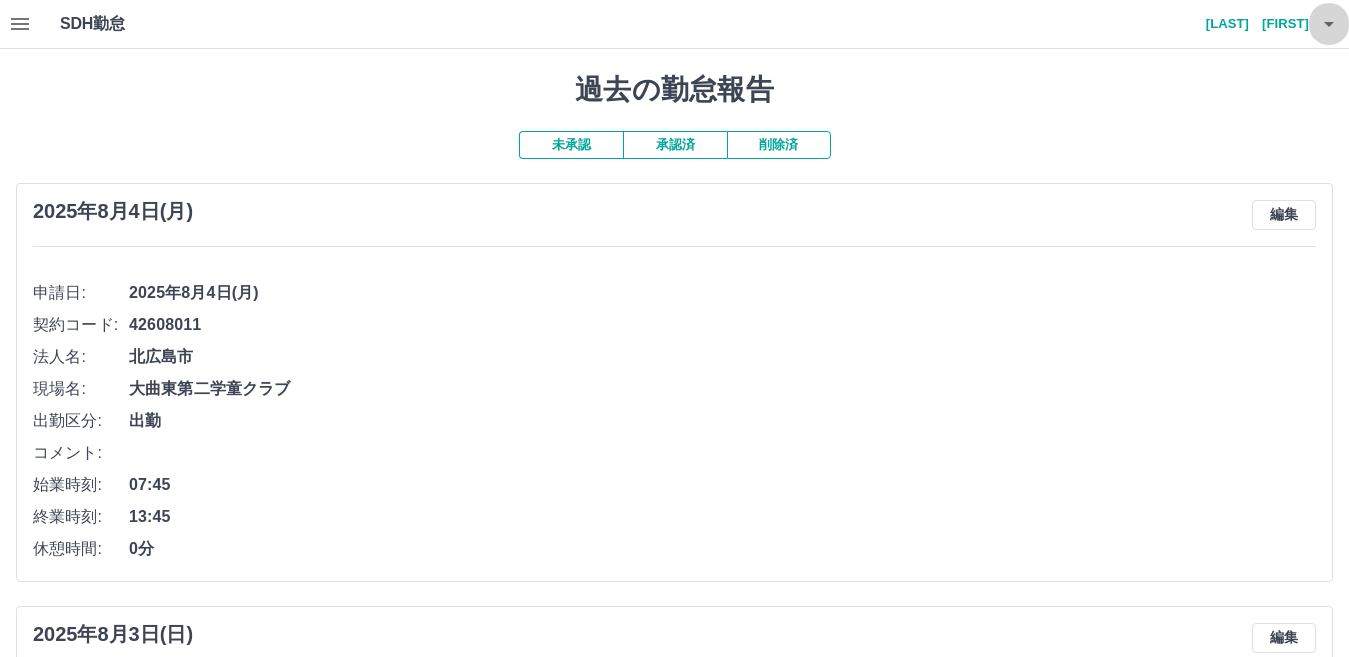 click 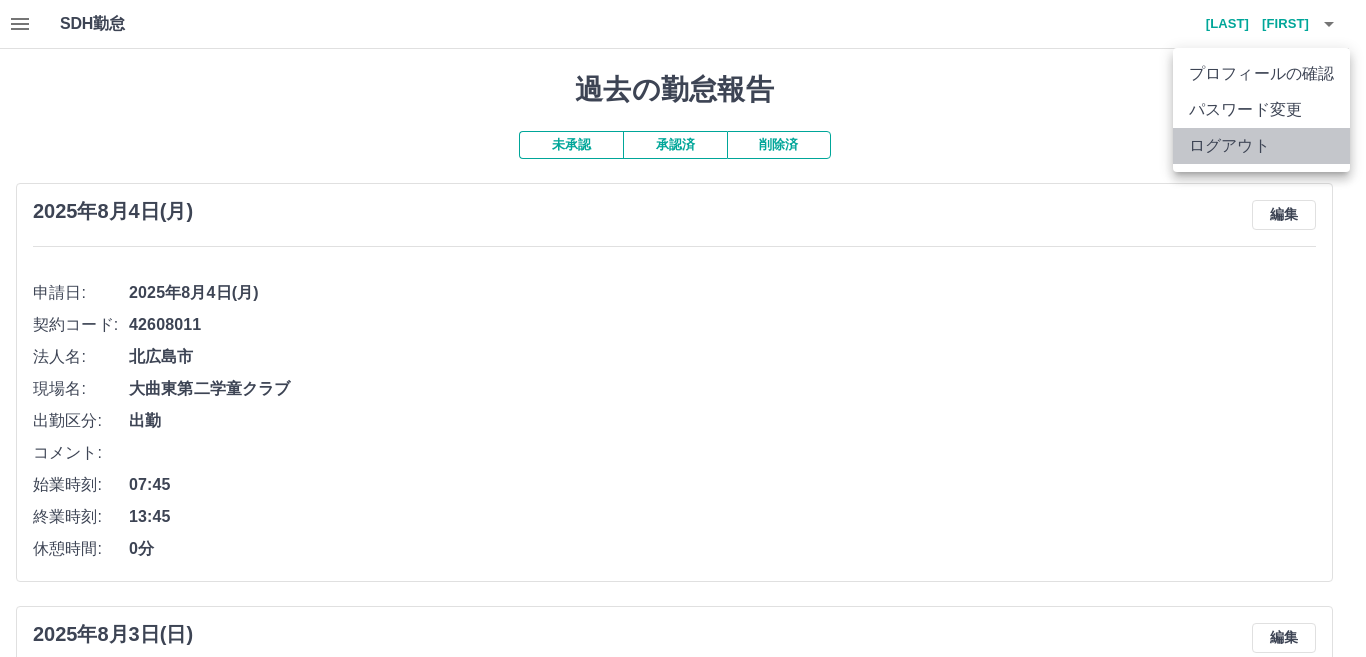 click on "ログアウト" at bounding box center (1261, 146) 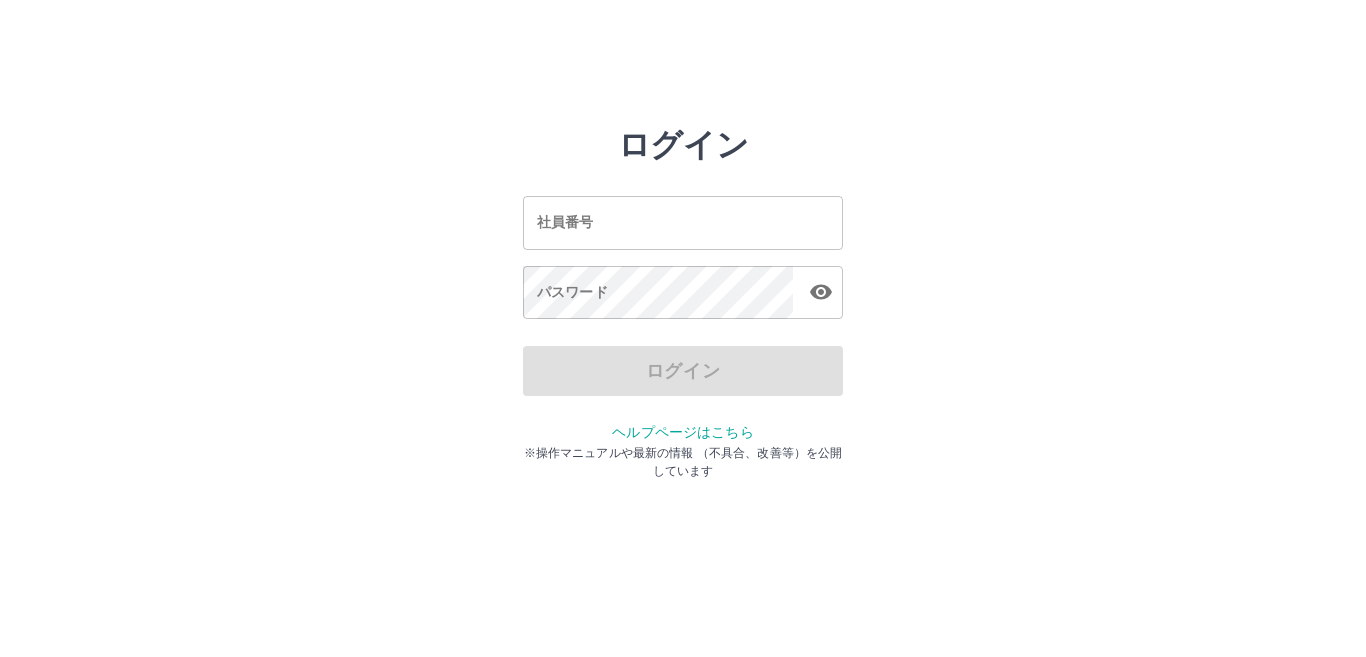 scroll, scrollTop: 0, scrollLeft: 0, axis: both 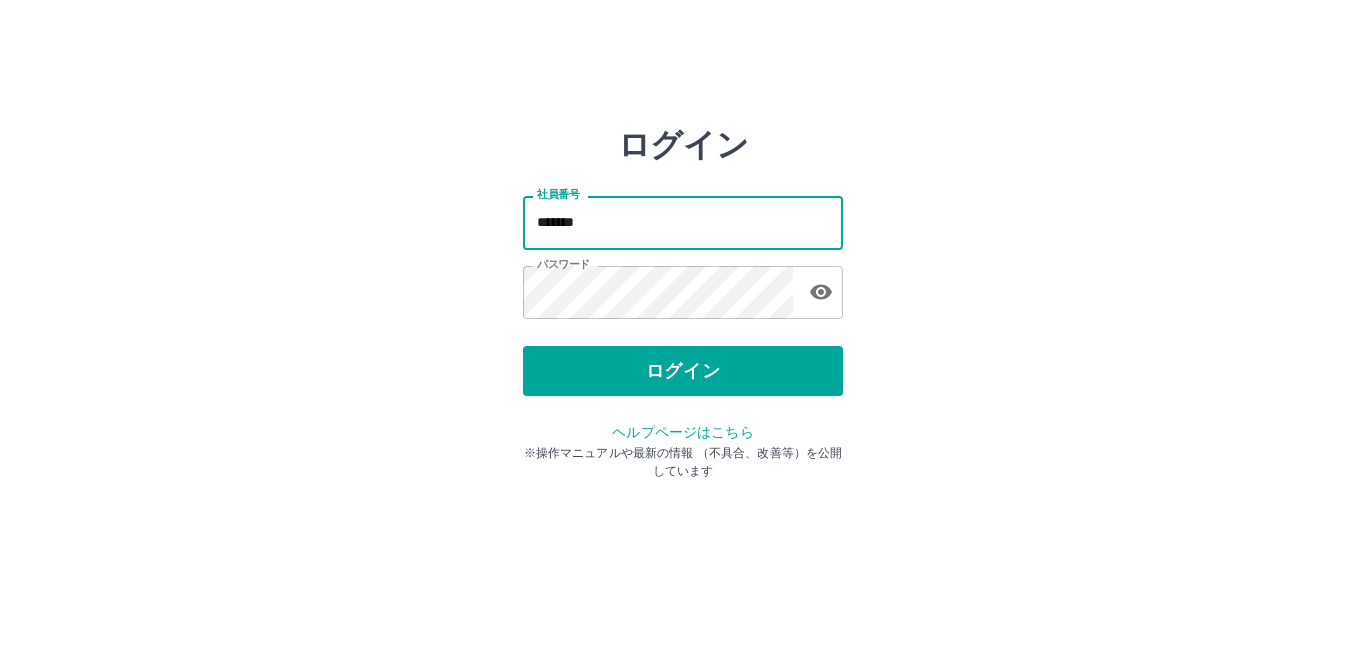 click on "*******" at bounding box center (683, 222) 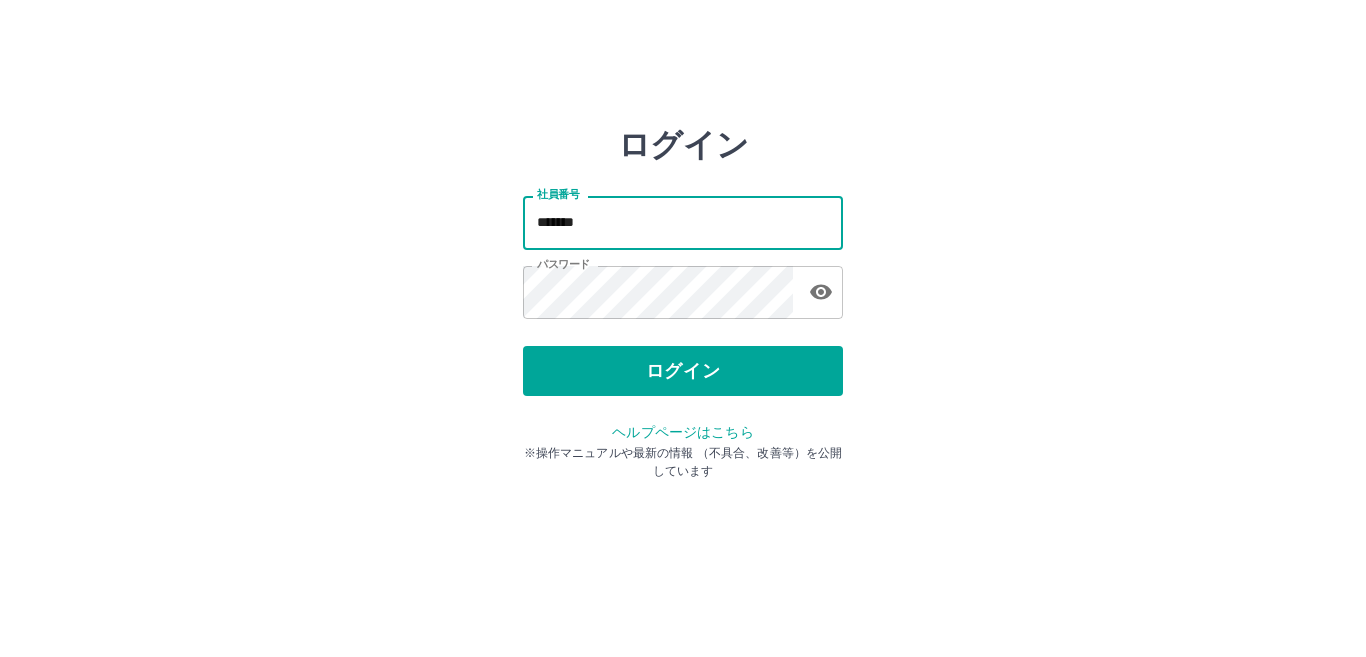 type on "*******" 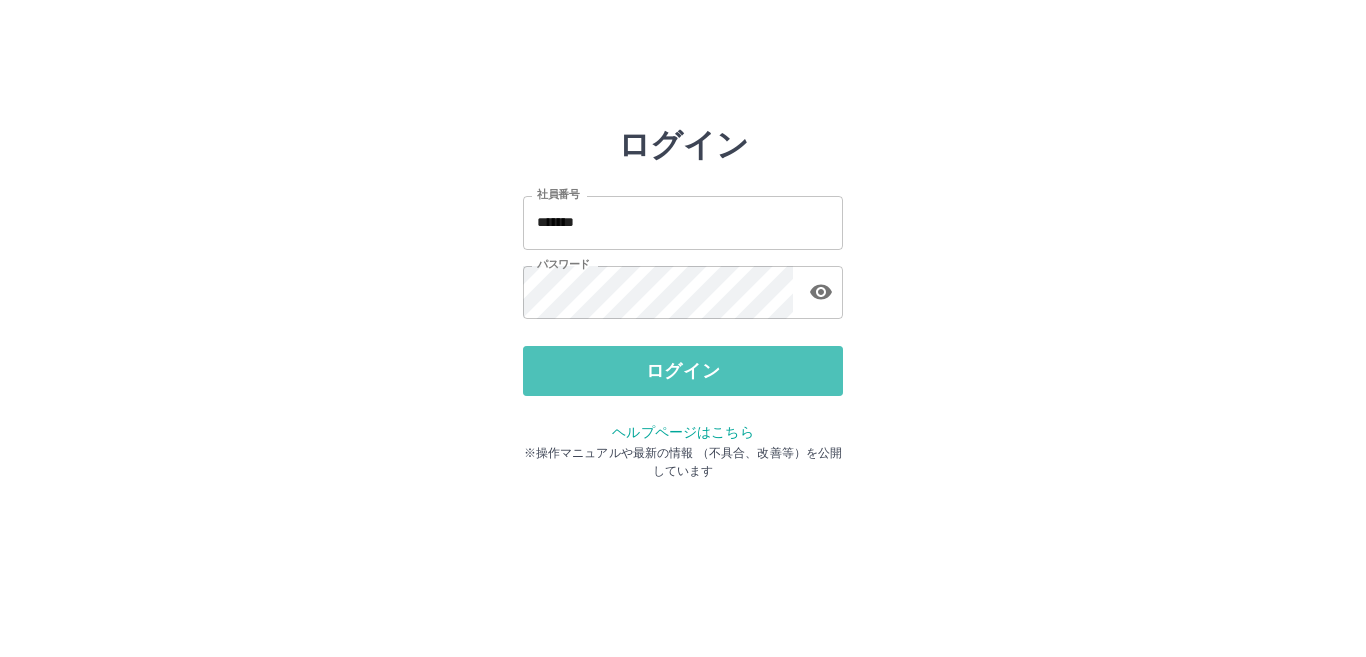 click on "ログイン" at bounding box center [683, 371] 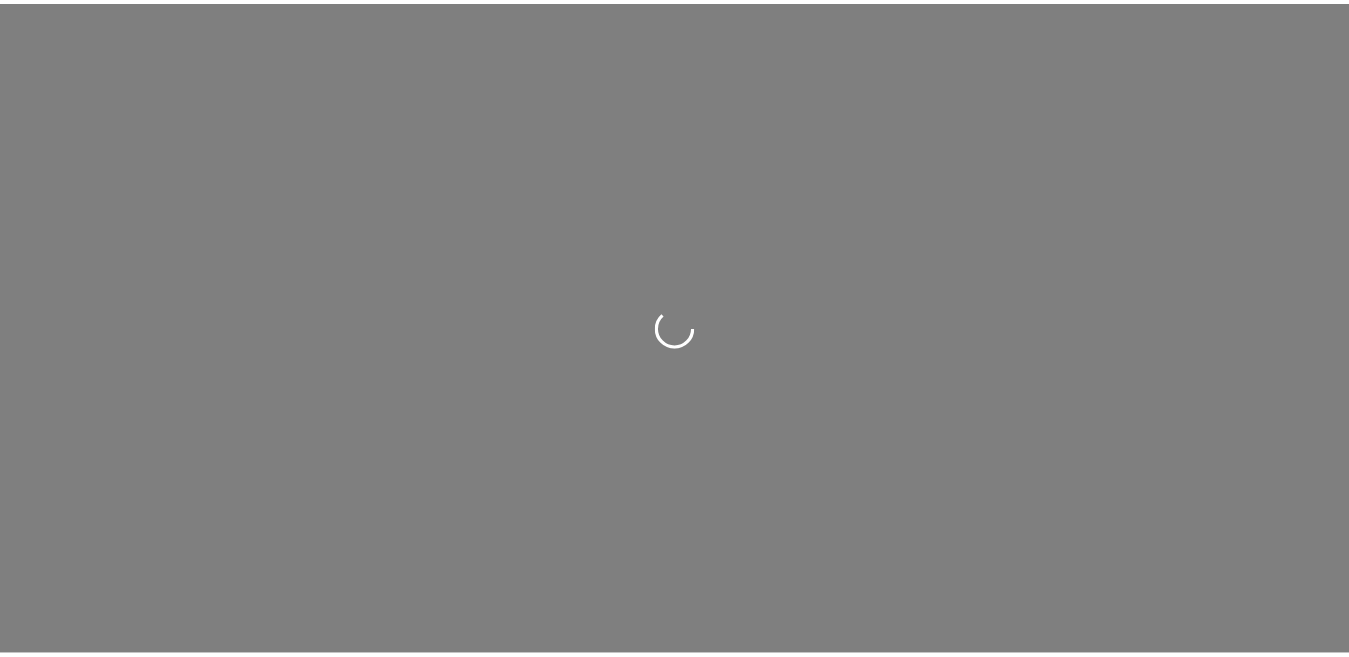 scroll, scrollTop: 0, scrollLeft: 0, axis: both 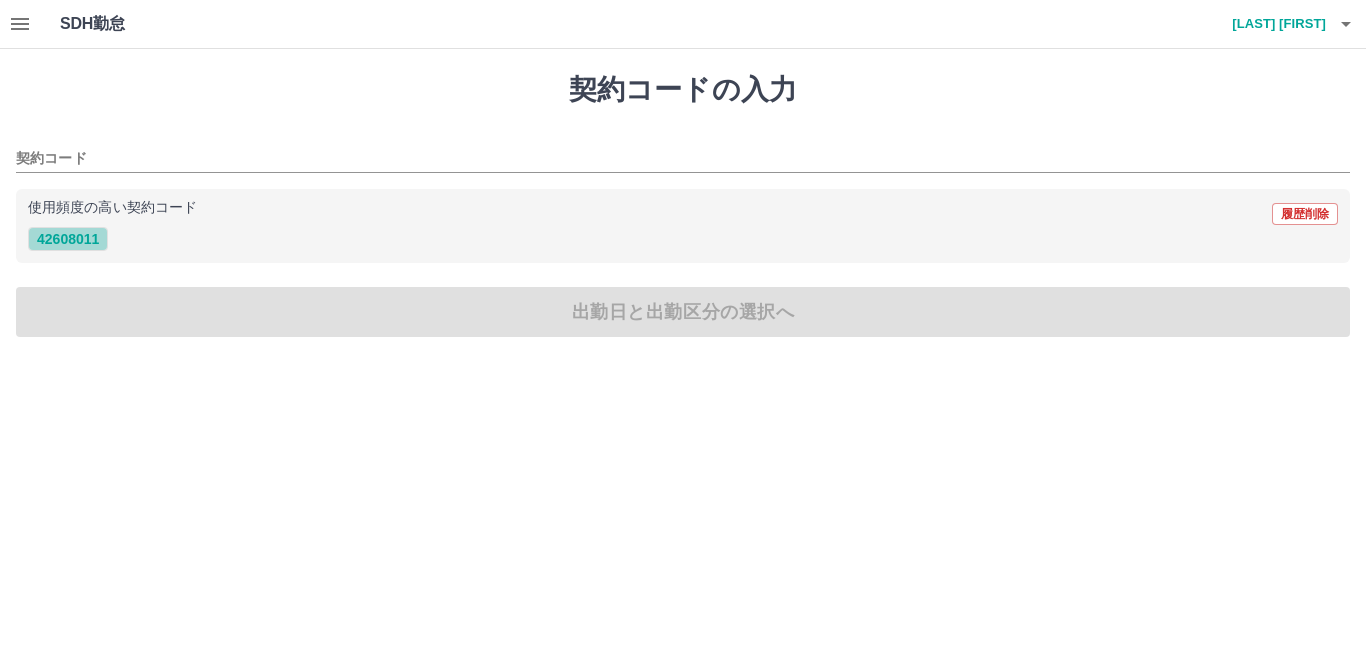 click on "42608011" at bounding box center (68, 239) 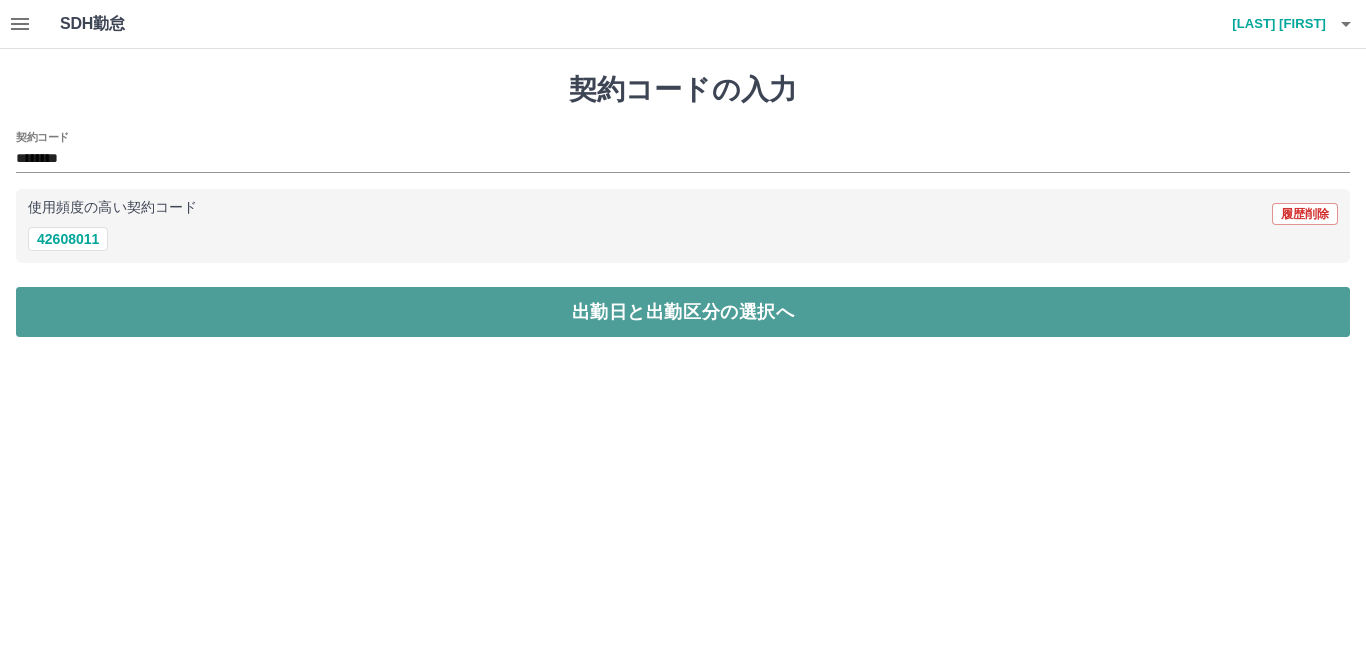 click on "出勤日と出勤区分の選択へ" at bounding box center [683, 312] 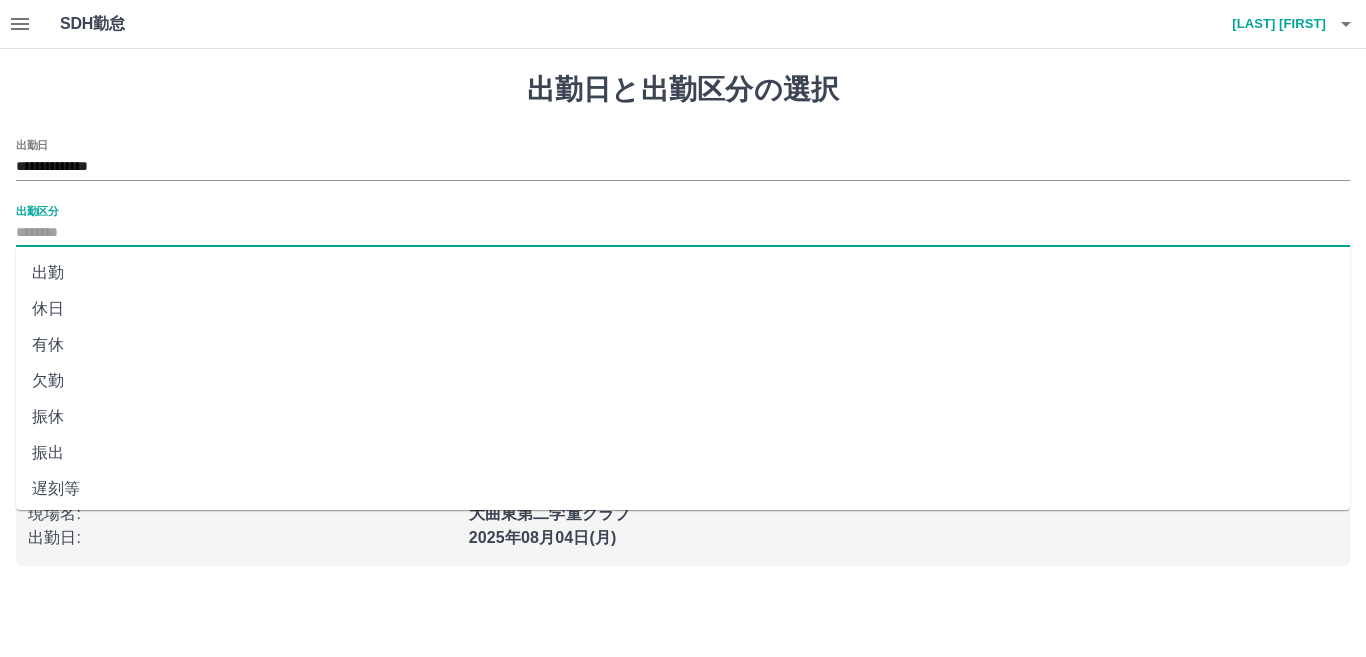 click on "出勤区分" at bounding box center (683, 233) 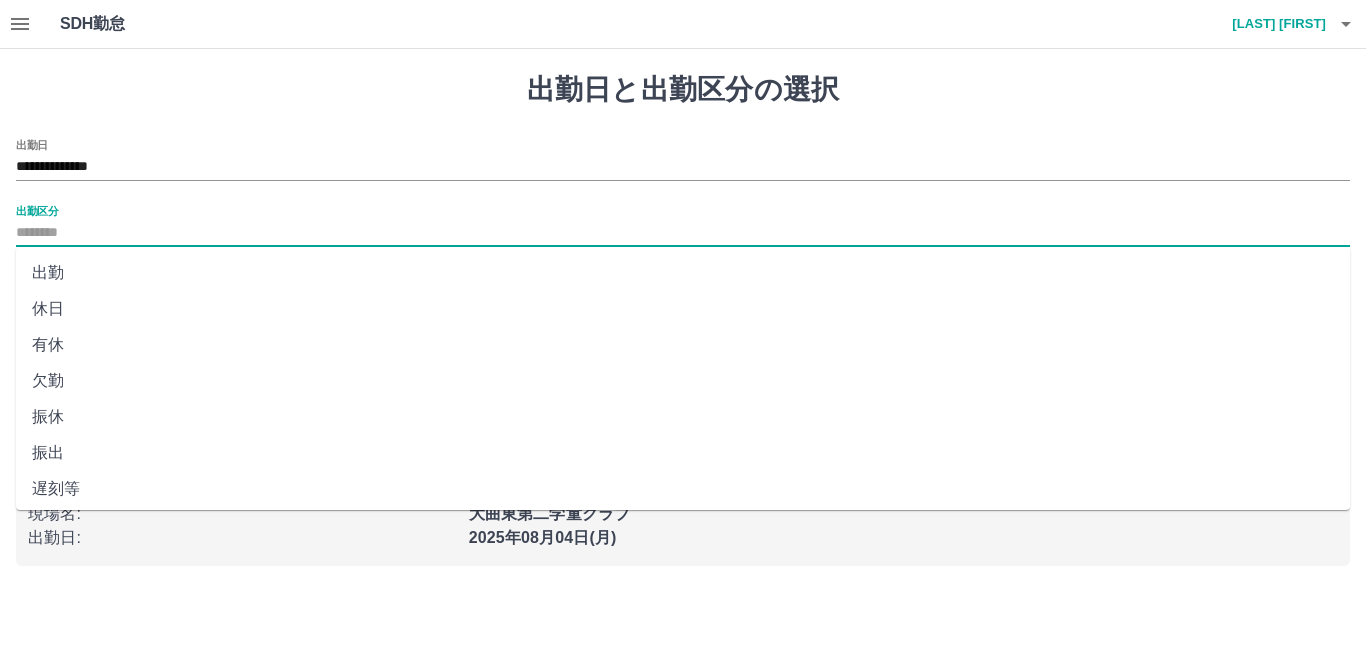 click on "出勤" at bounding box center [683, 273] 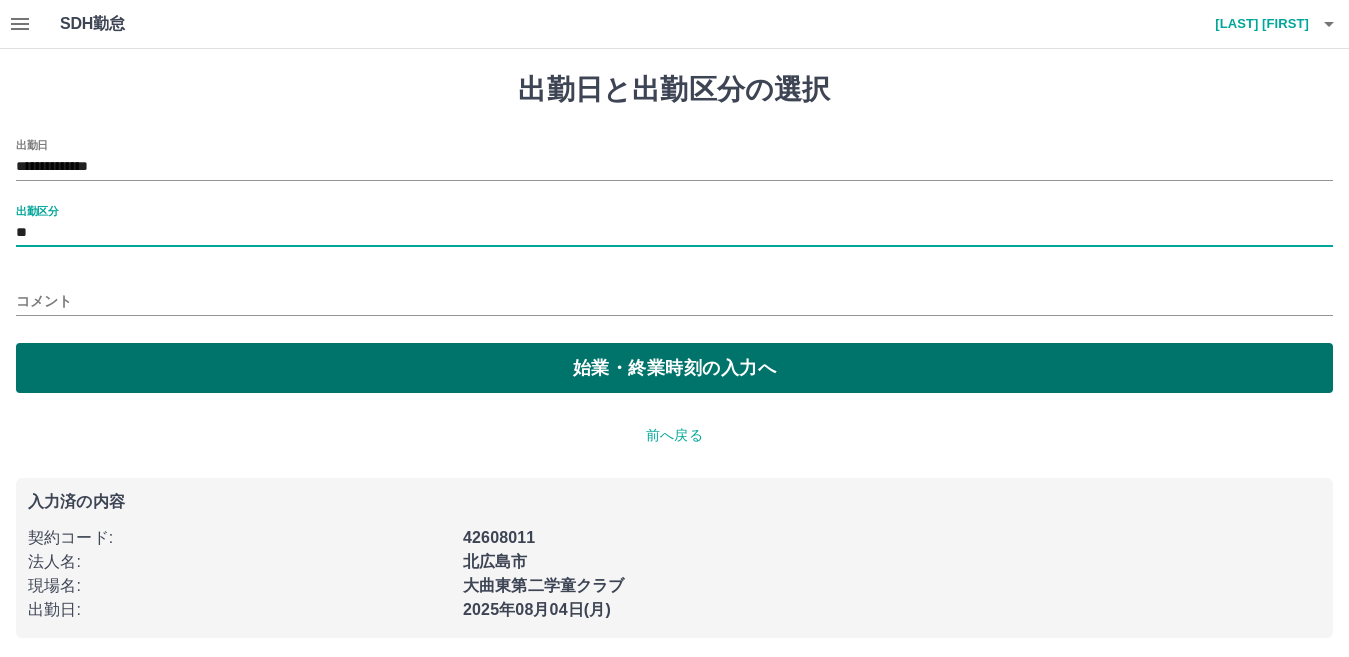 click on "始業・終業時刻の入力へ" at bounding box center [674, 368] 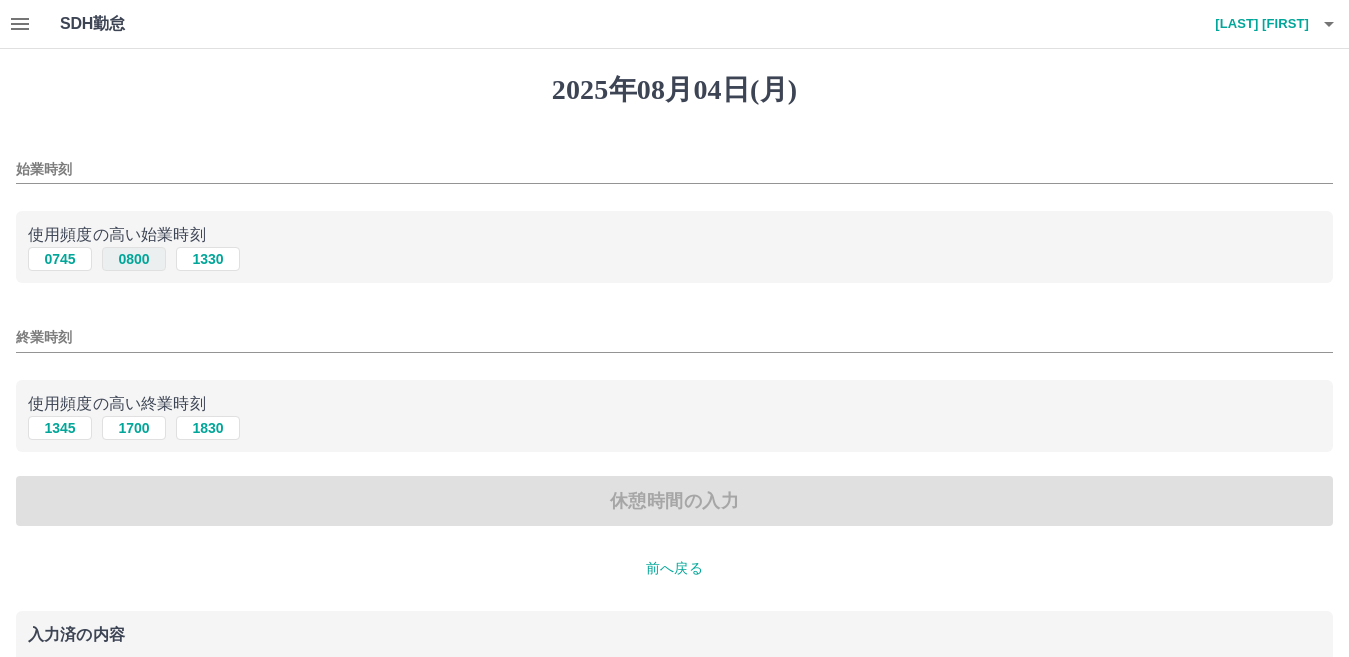 click on "0800" at bounding box center [134, 259] 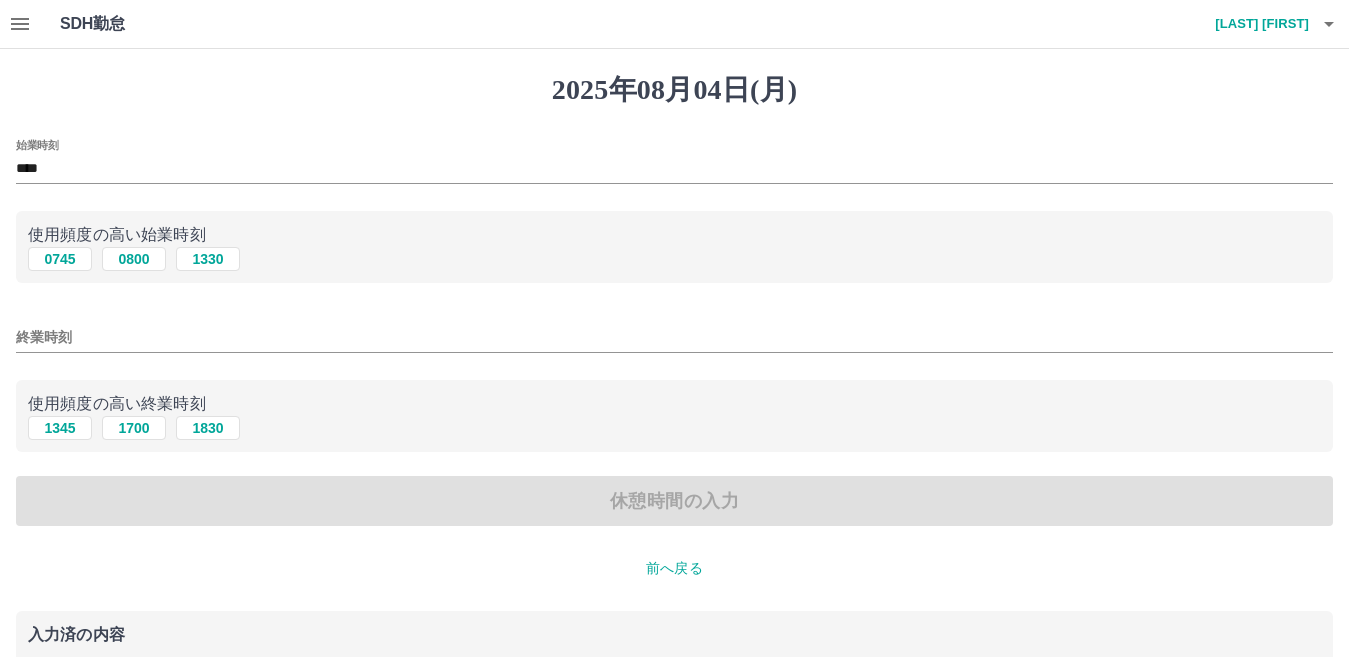 click on "終業時刻" at bounding box center (674, 337) 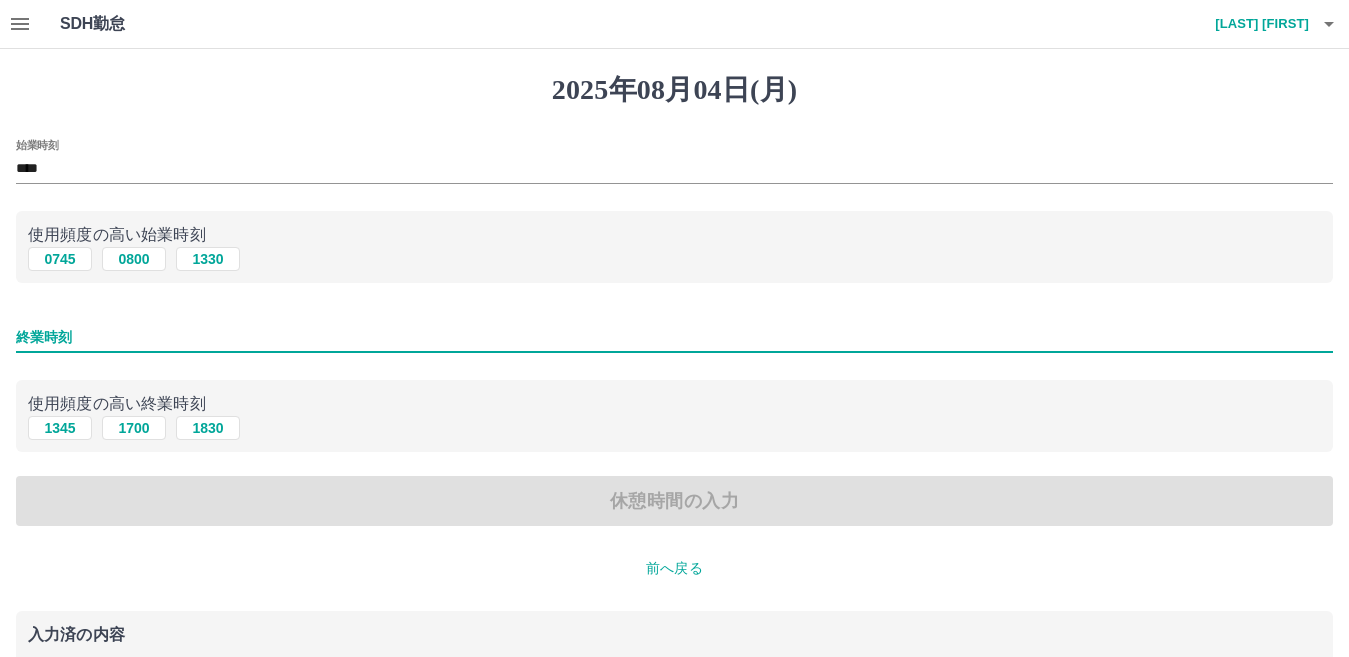 type on "****" 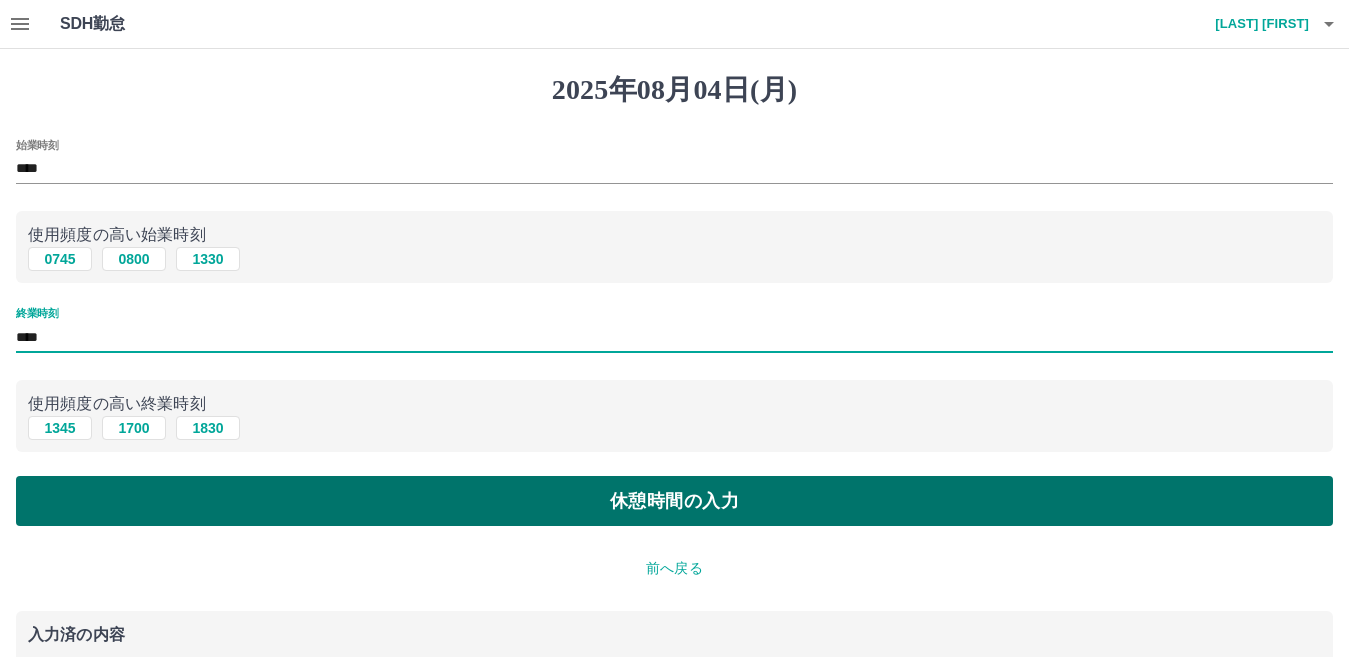 click on "休憩時間の入力" at bounding box center [674, 501] 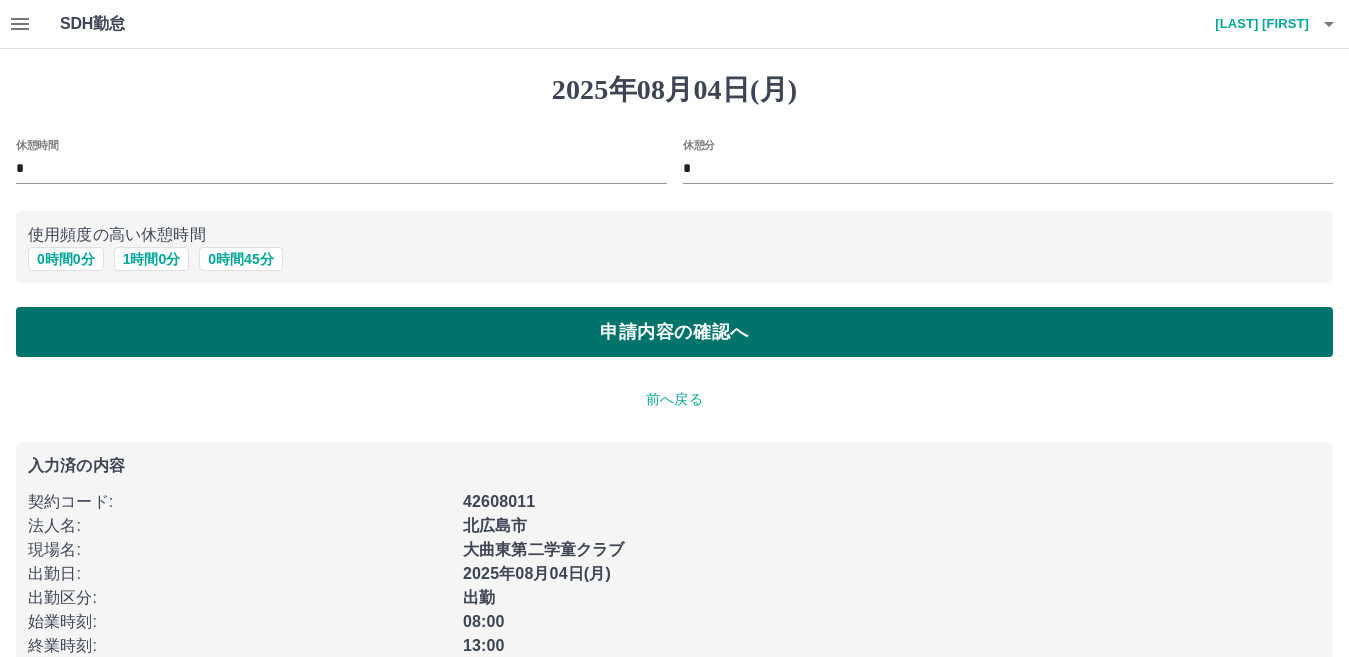 click on "申請内容の確認へ" at bounding box center [674, 332] 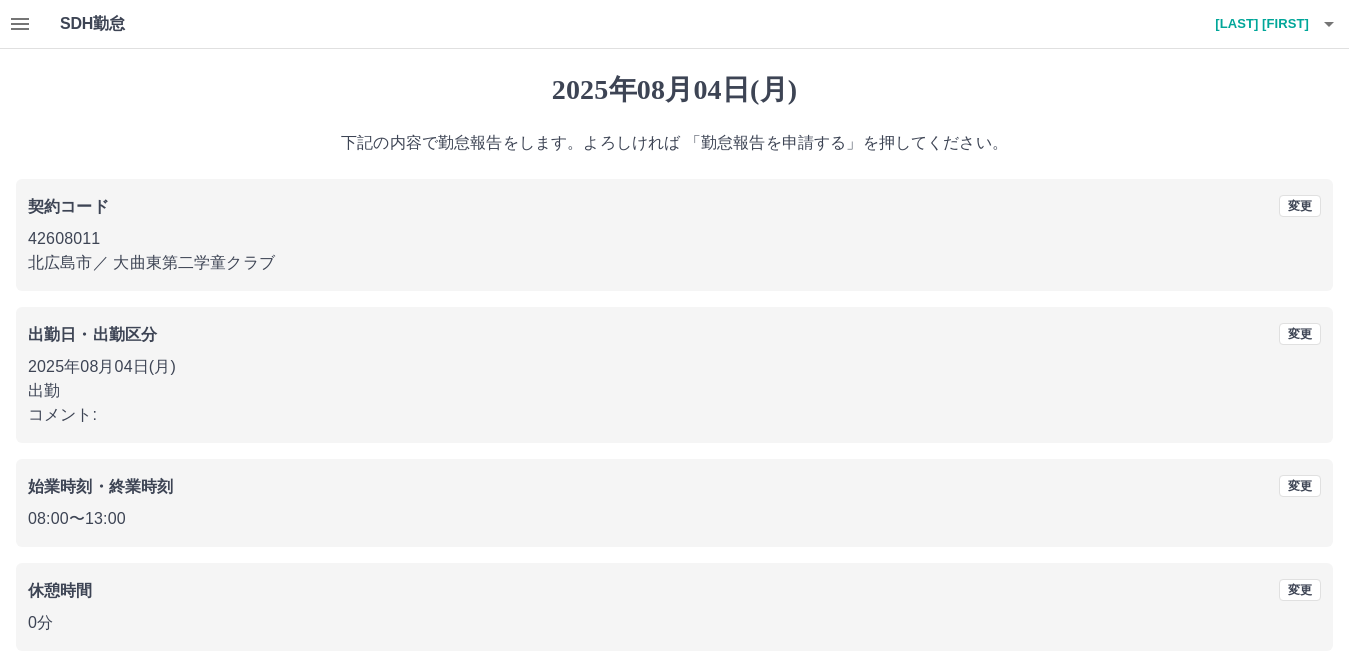 scroll, scrollTop: 92, scrollLeft: 0, axis: vertical 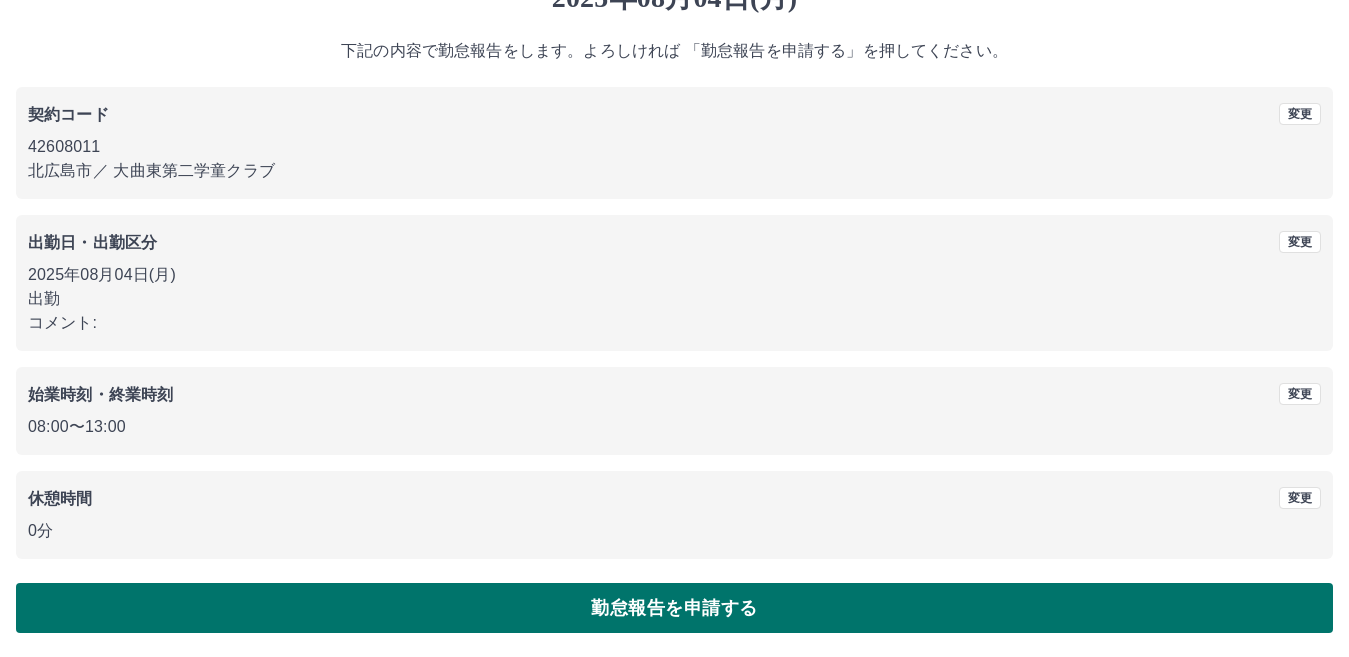 click on "勤怠報告を申請する" at bounding box center [674, 608] 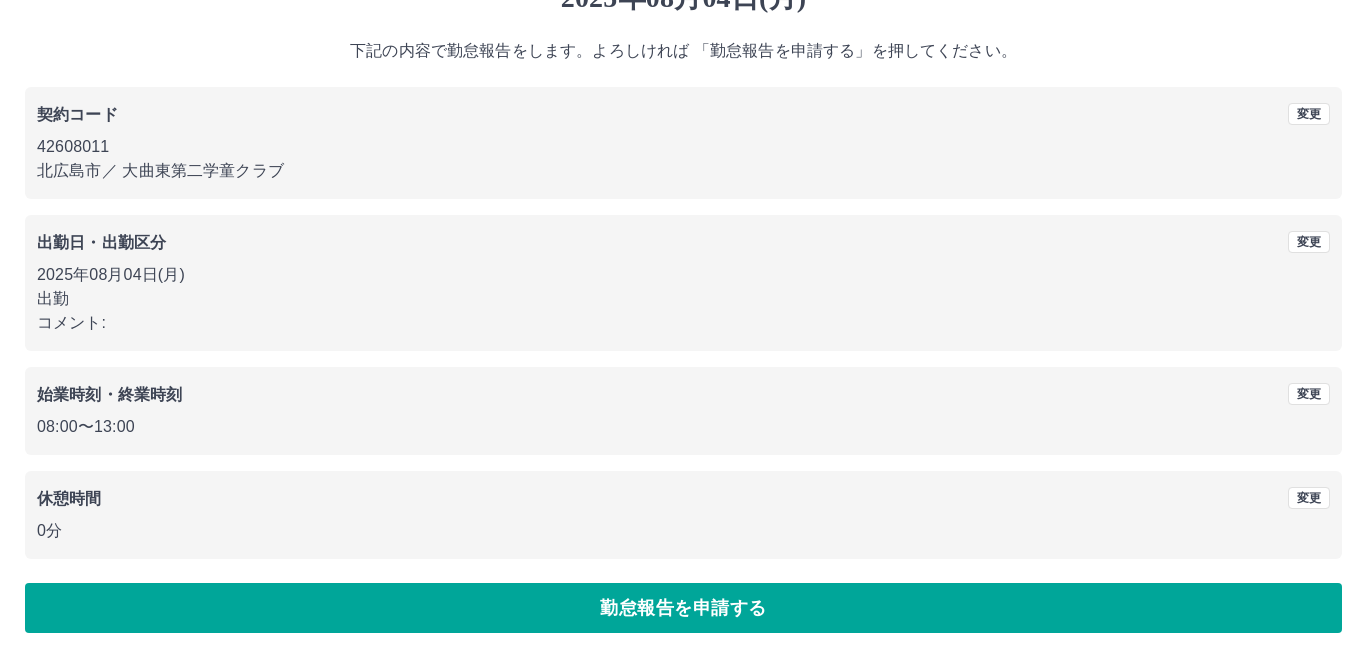 scroll, scrollTop: 0, scrollLeft: 0, axis: both 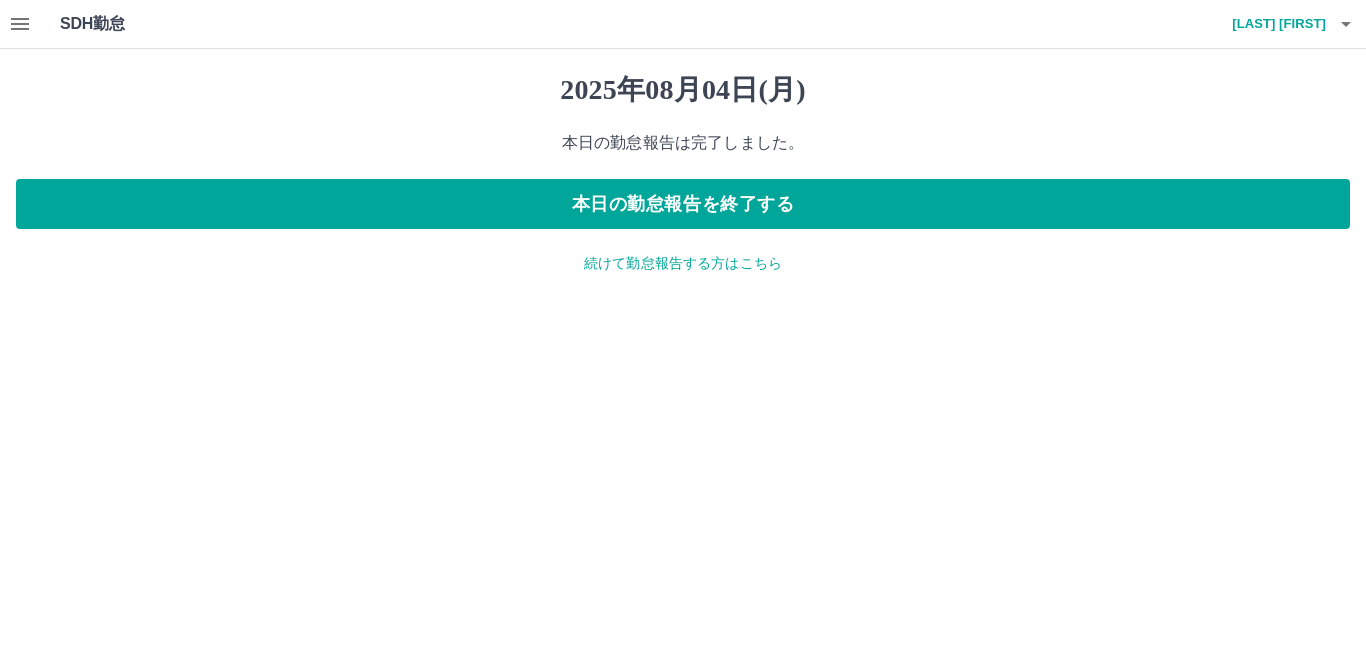 click on "続けて勤怠報告する方はこちら" at bounding box center (683, 263) 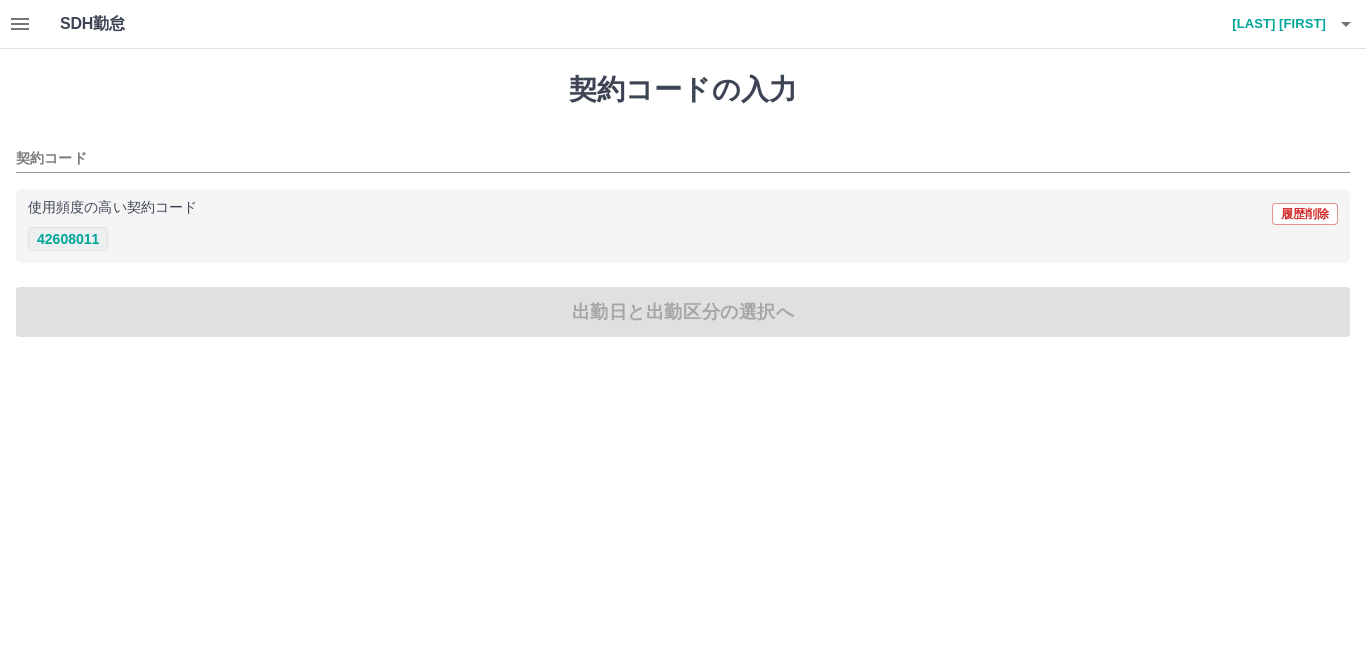 click on "42608011" at bounding box center [68, 239] 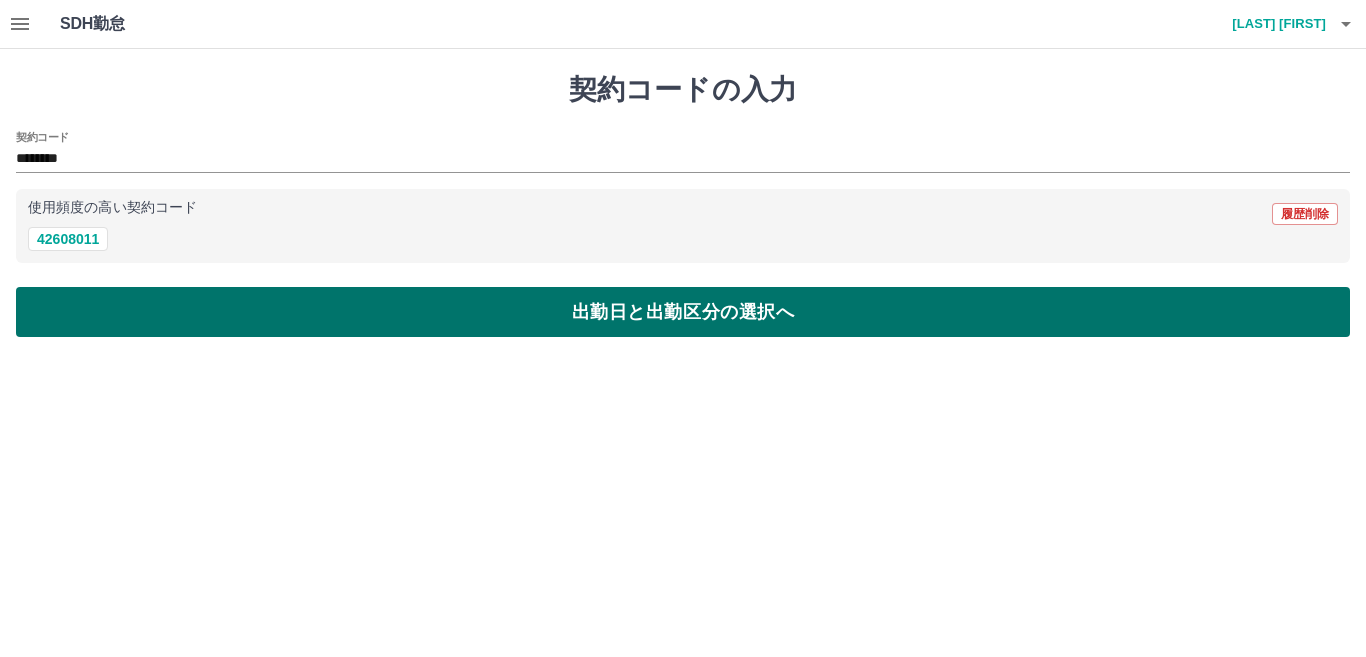 click on "出勤日と出勤区分の選択へ" at bounding box center [683, 312] 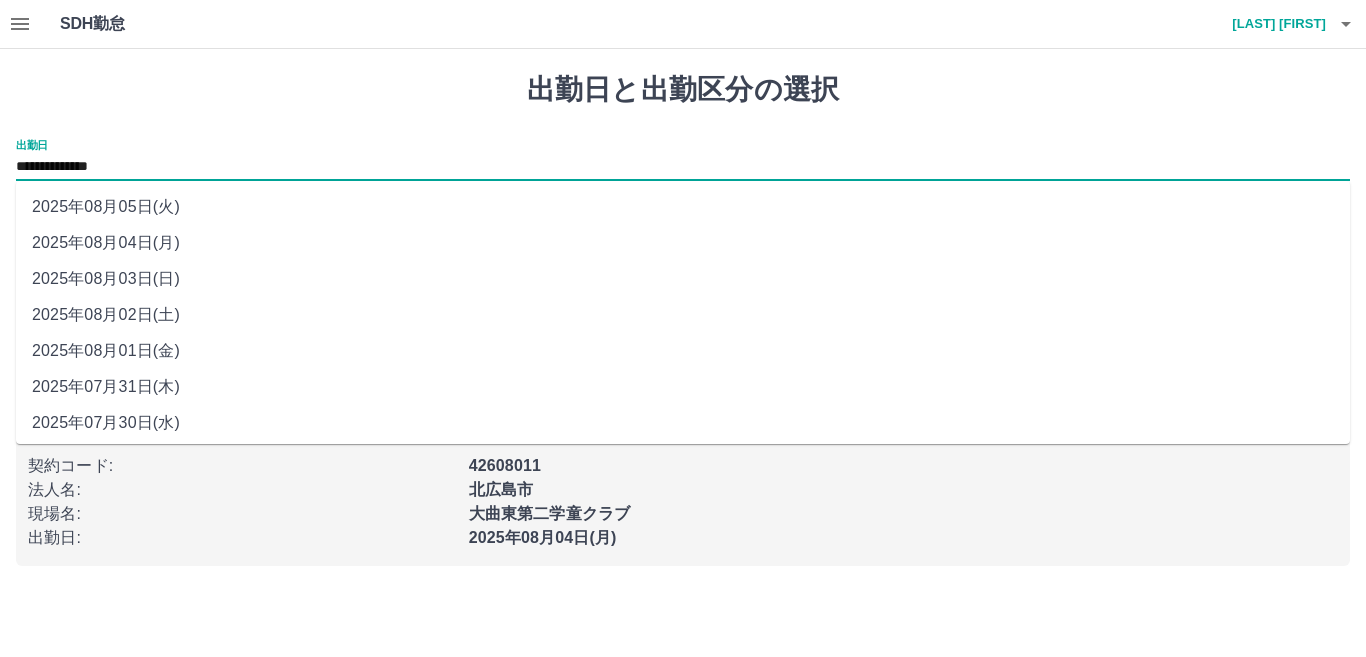 click on "**********" at bounding box center (683, 167) 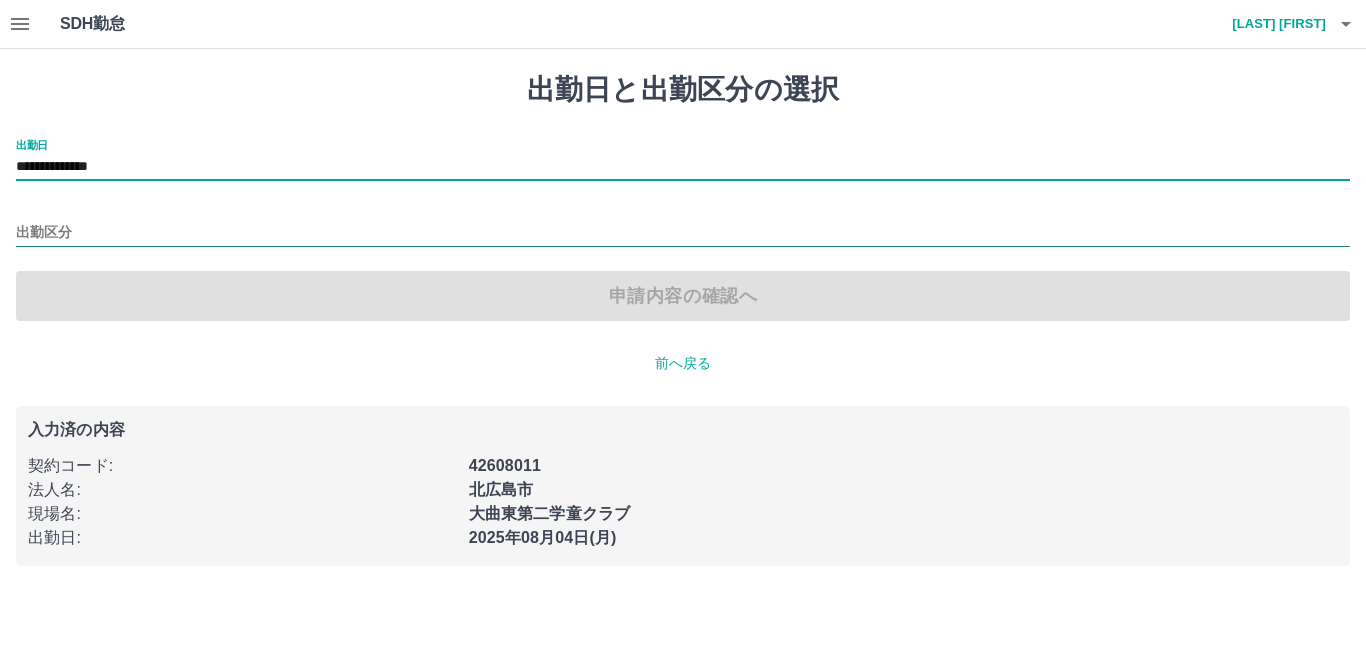 click on "出勤区分" at bounding box center (683, 233) 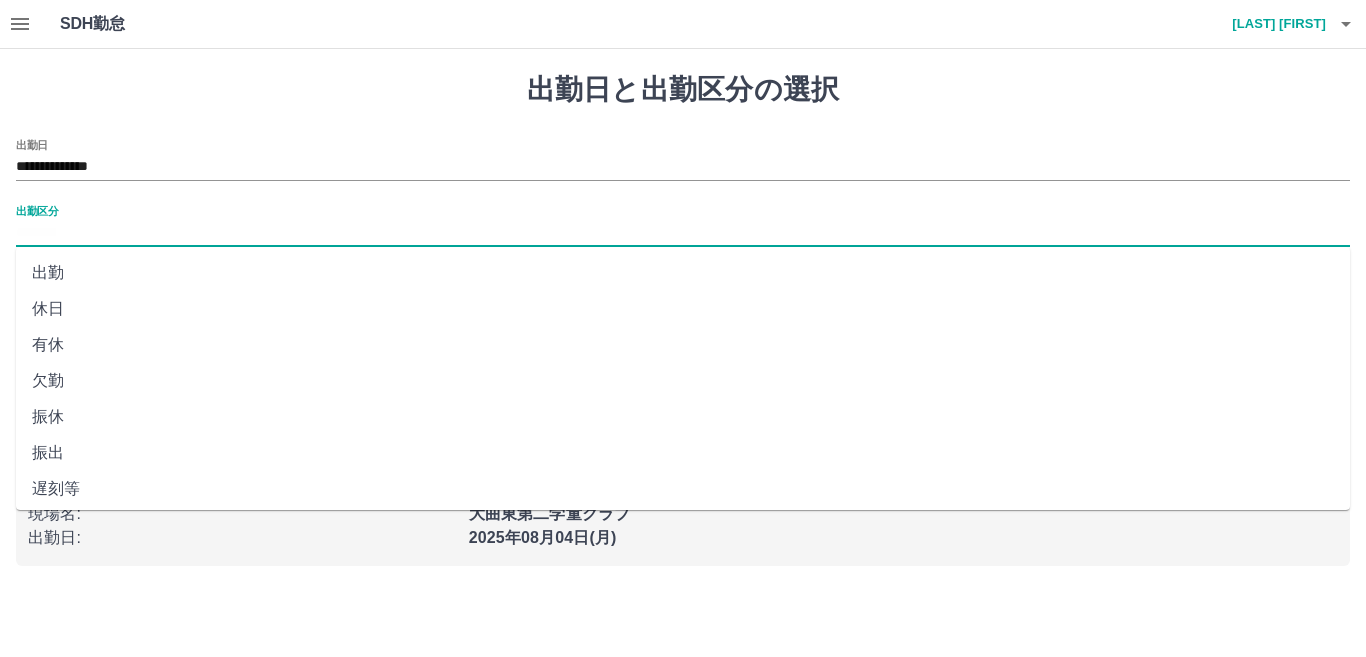 click on "休日" at bounding box center (683, 309) 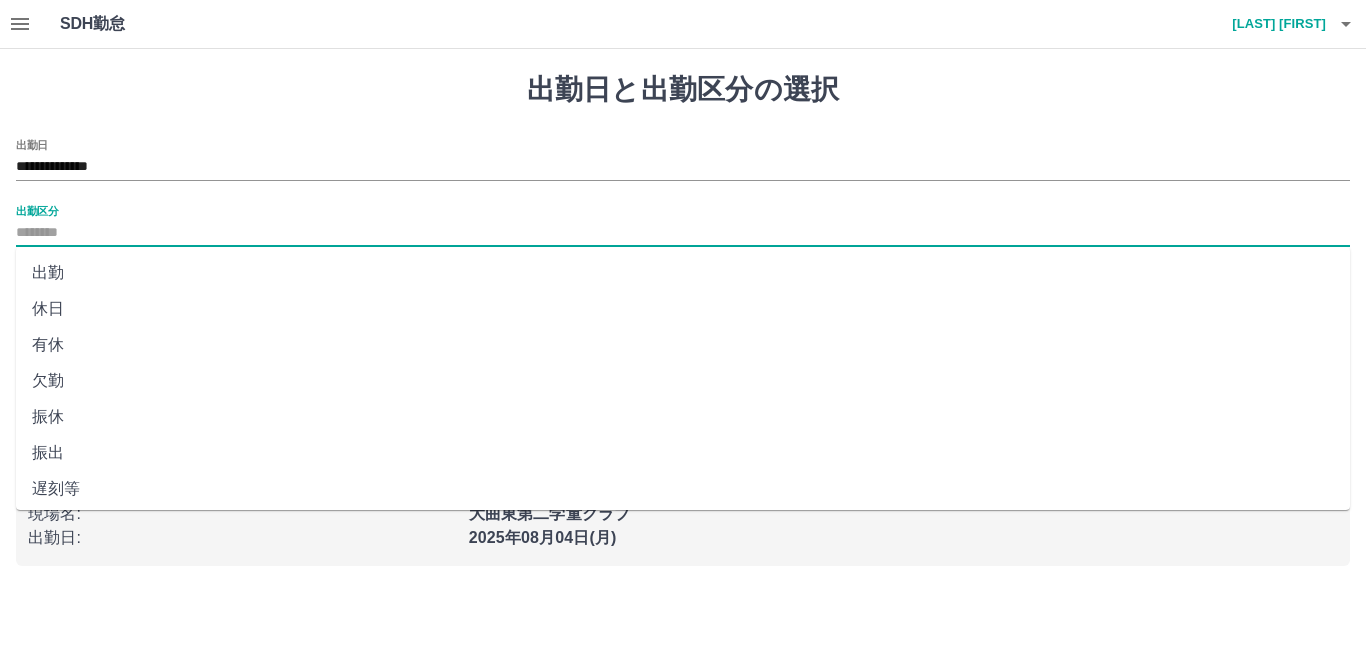 type on "**" 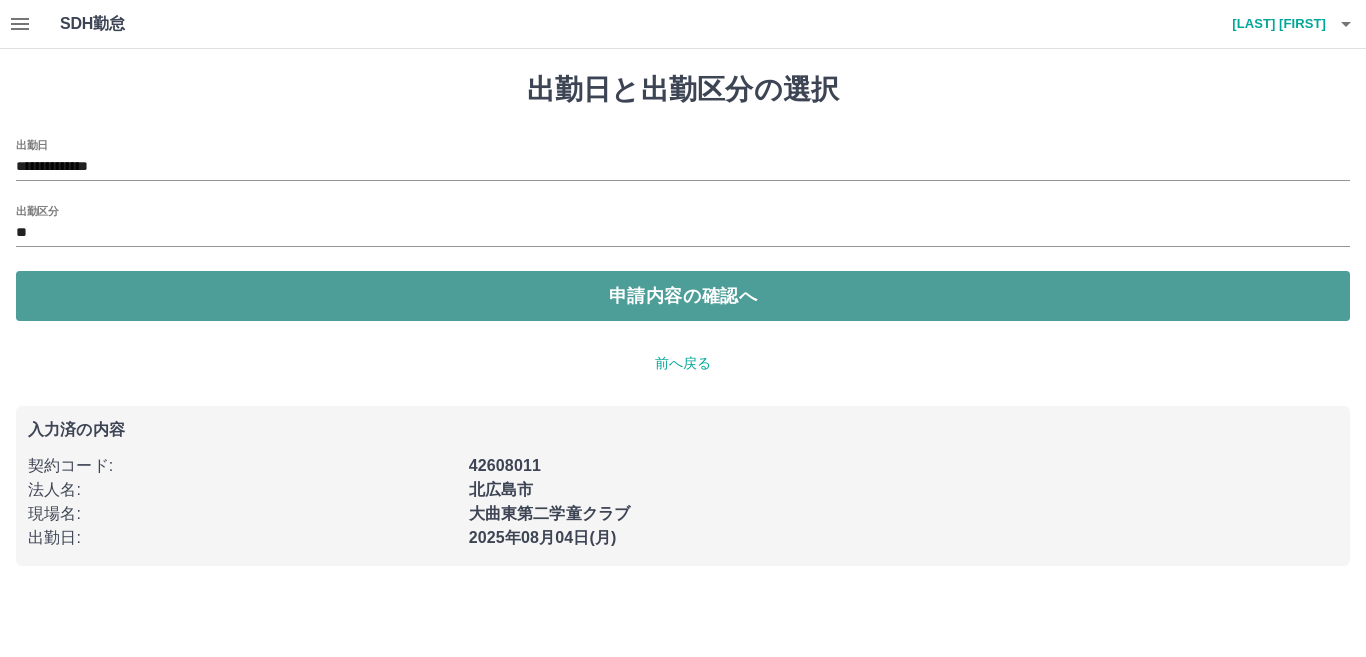 click on "申請内容の確認へ" at bounding box center (683, 296) 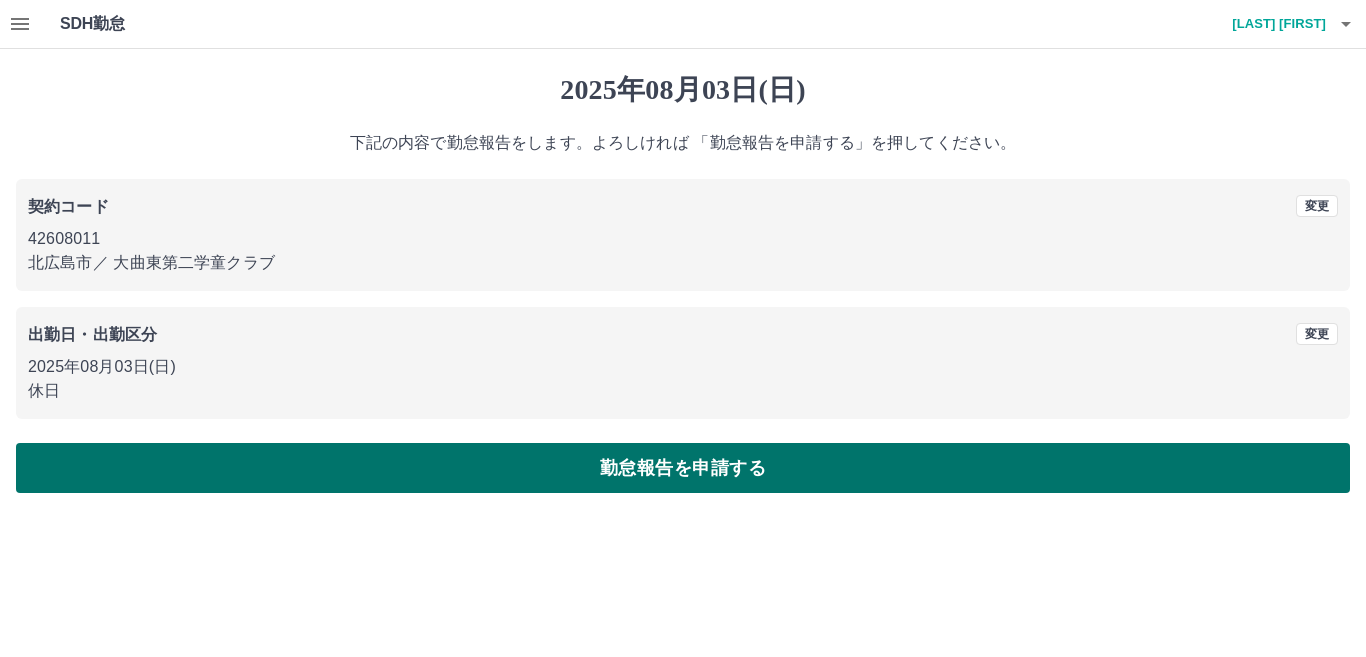 click on "勤怠報告を申請する" at bounding box center (683, 468) 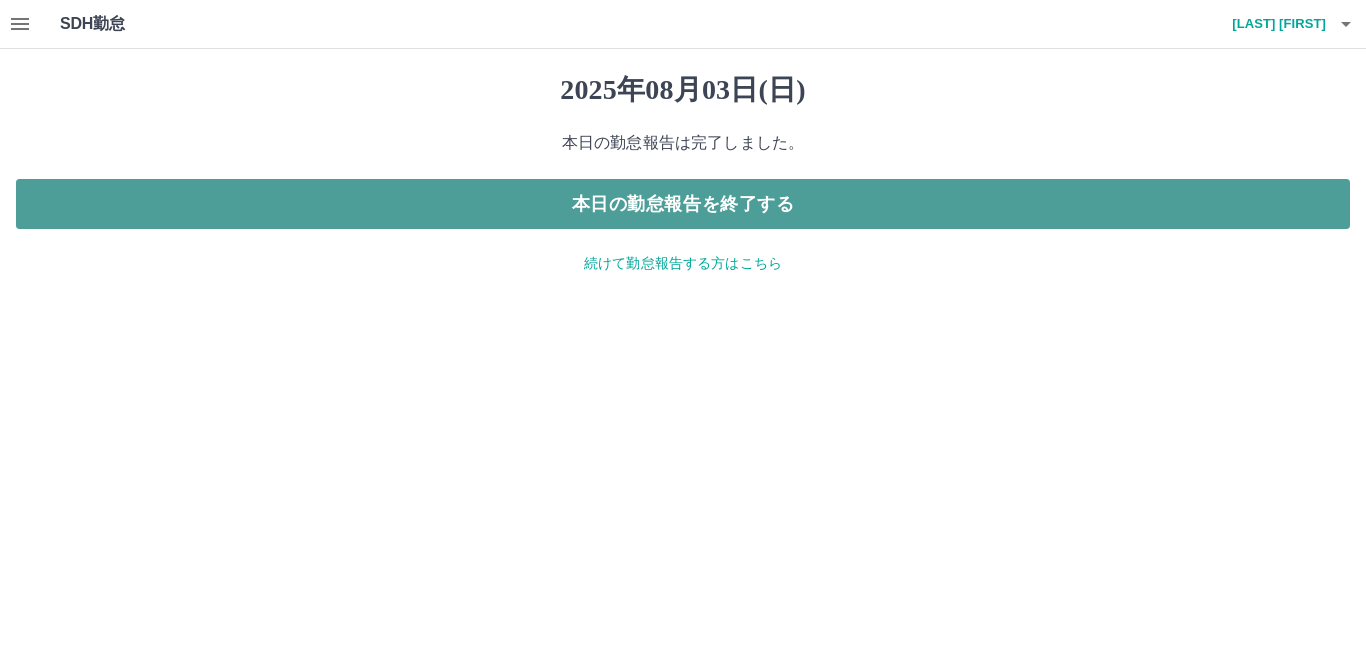 click on "本日の勤怠報告を終了する" at bounding box center [683, 204] 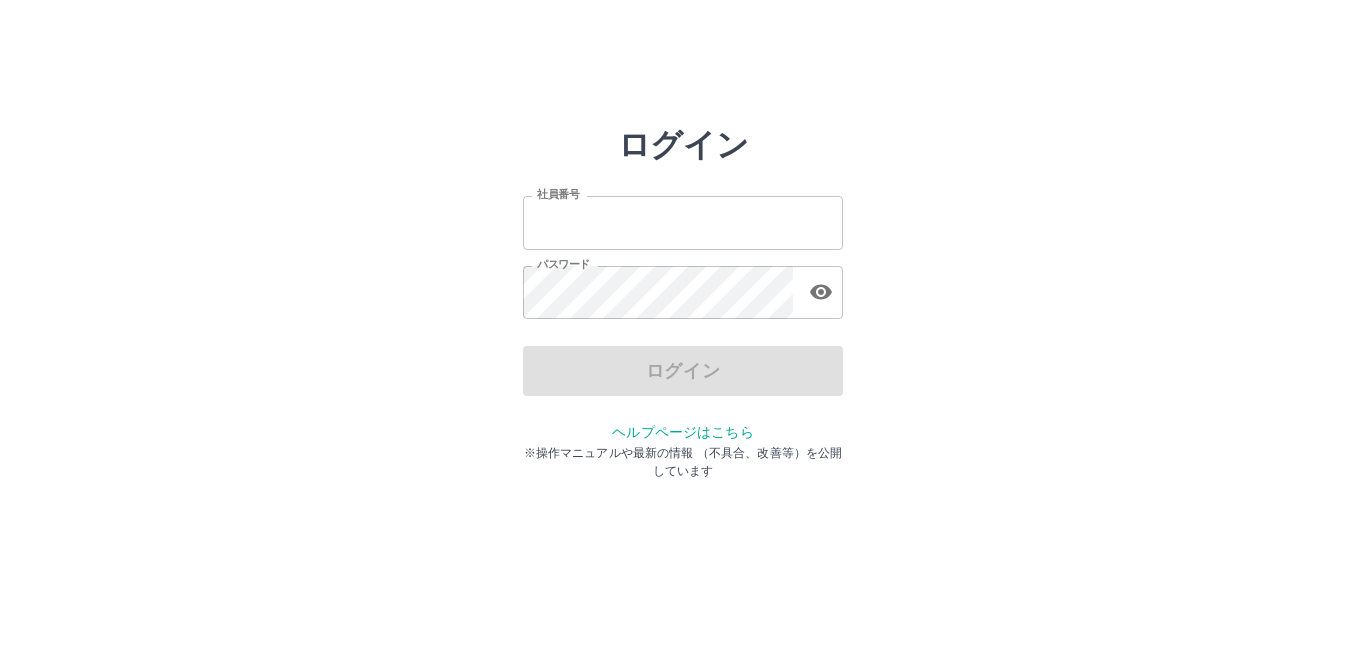 scroll, scrollTop: 0, scrollLeft: 0, axis: both 